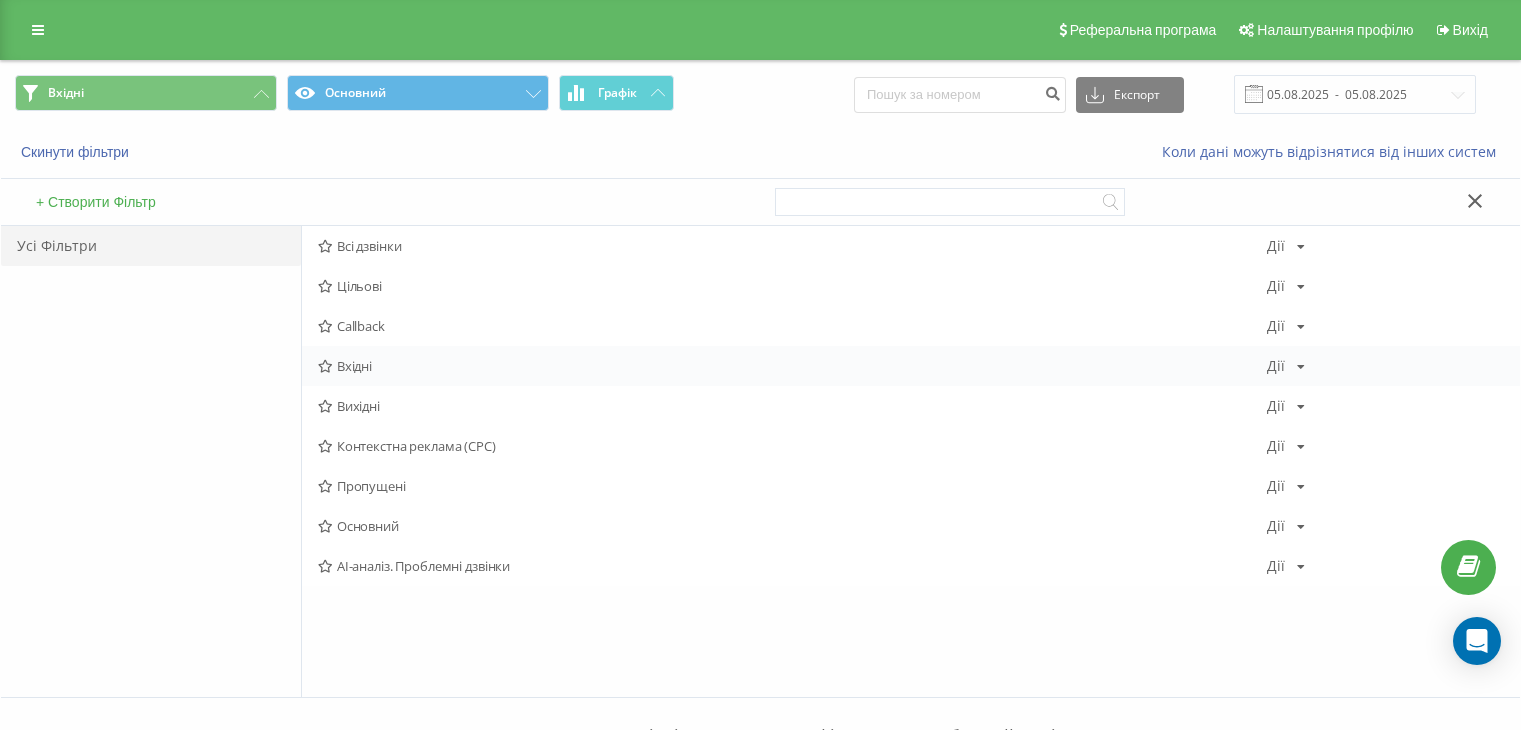 scroll, scrollTop: 0, scrollLeft: 0, axis: both 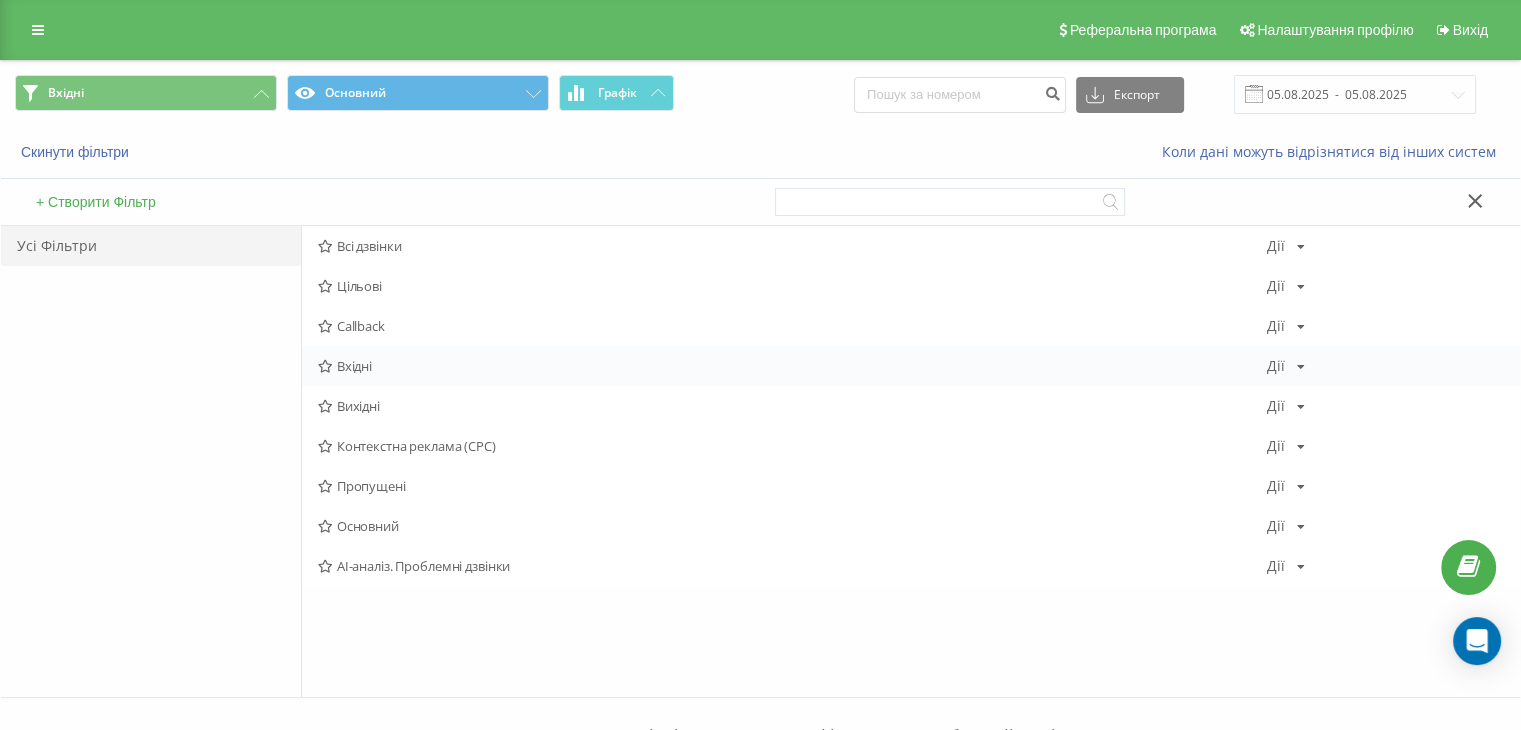 click on "Вхідні Дії Редагувати Копіювати Видалити За замовчуванням Поділитися" at bounding box center (911, 366) 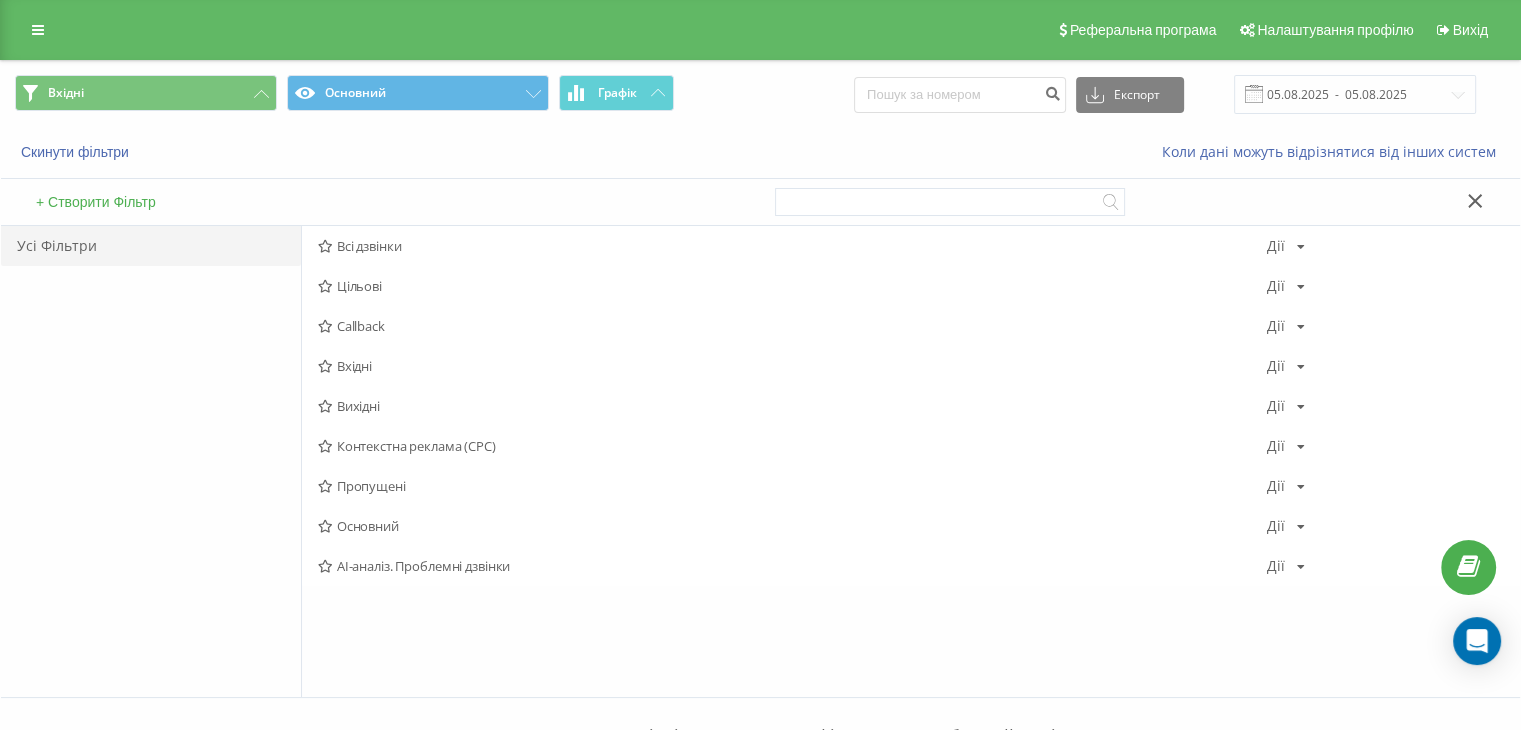 click on "Вхідні" at bounding box center [792, 366] 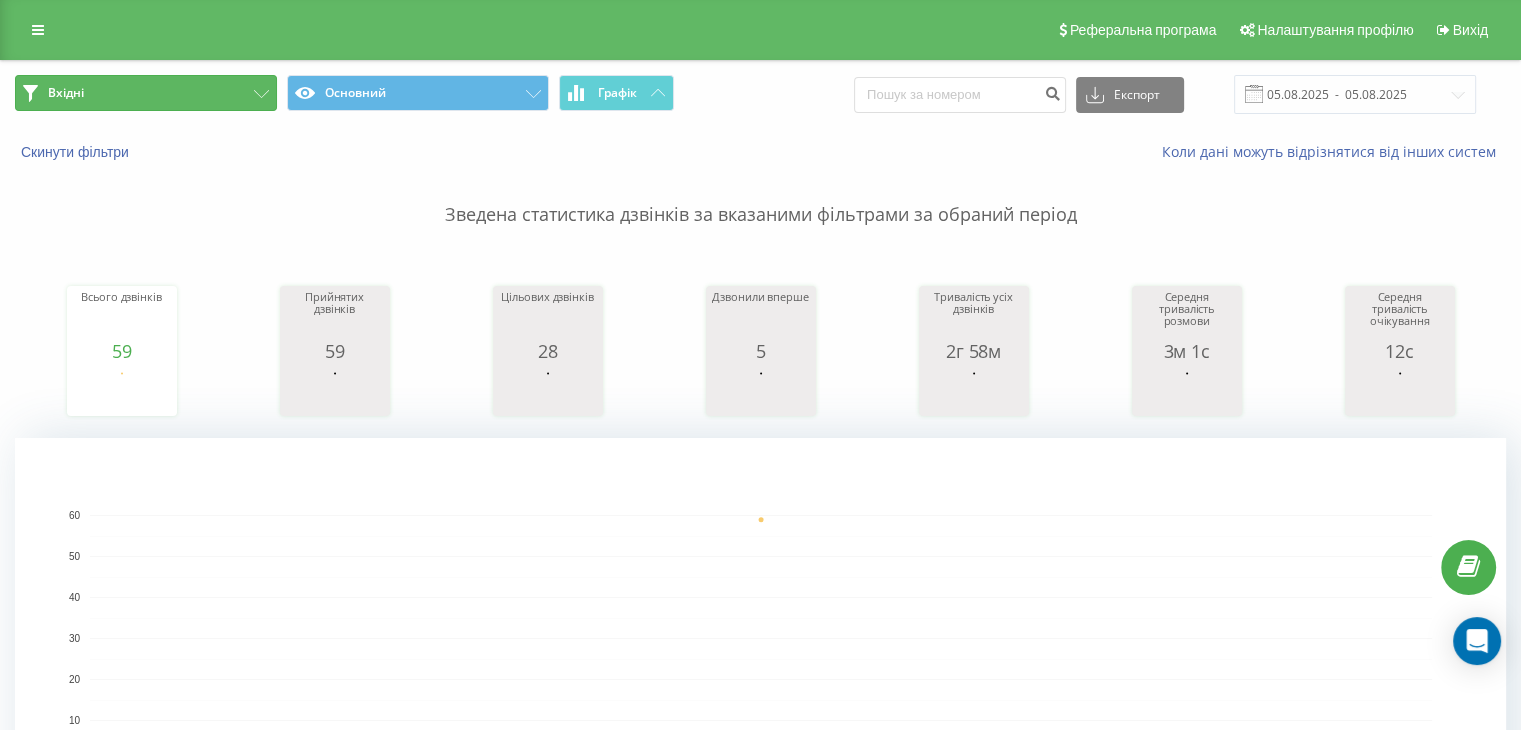 click on "Вхідні" at bounding box center (146, 93) 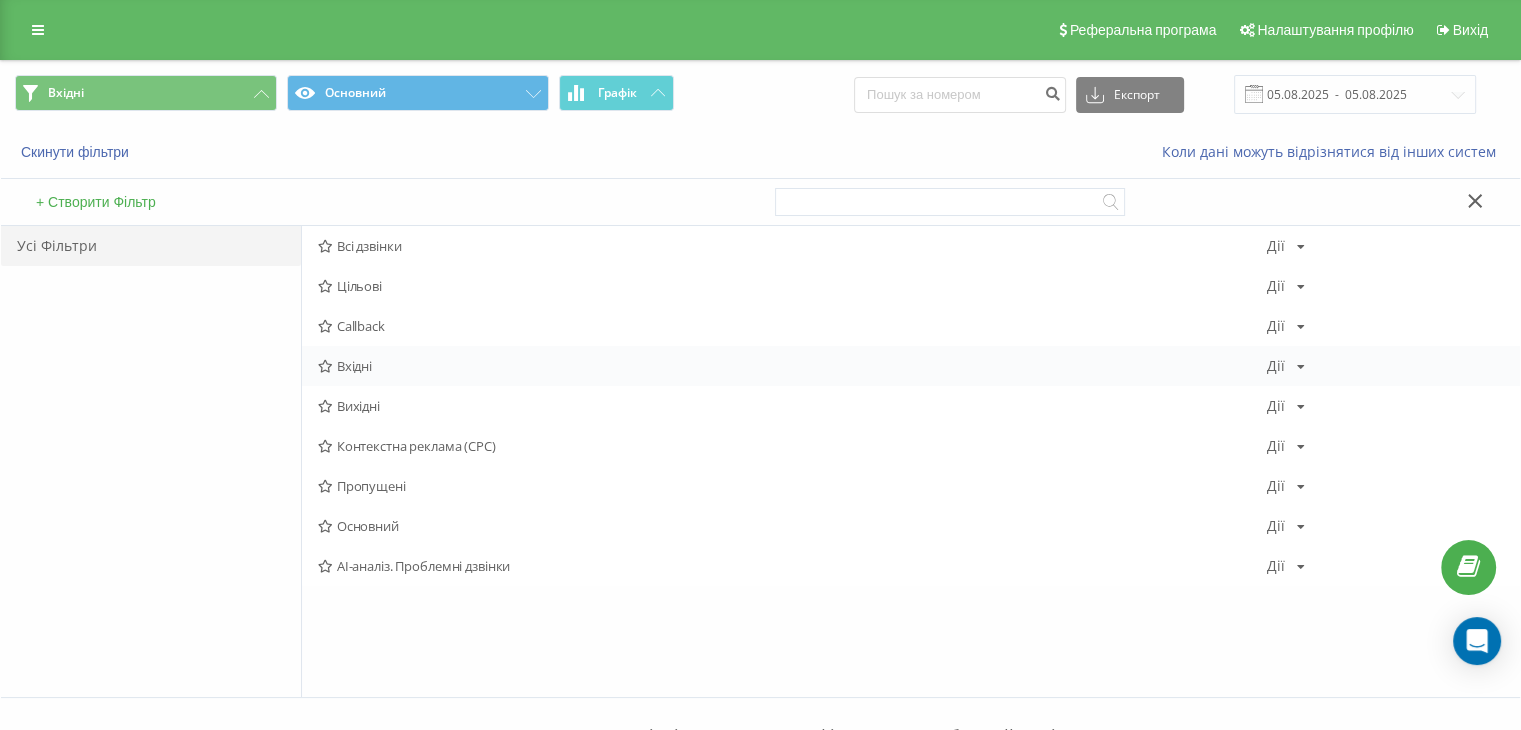 click on "Вхідні" at bounding box center (792, 366) 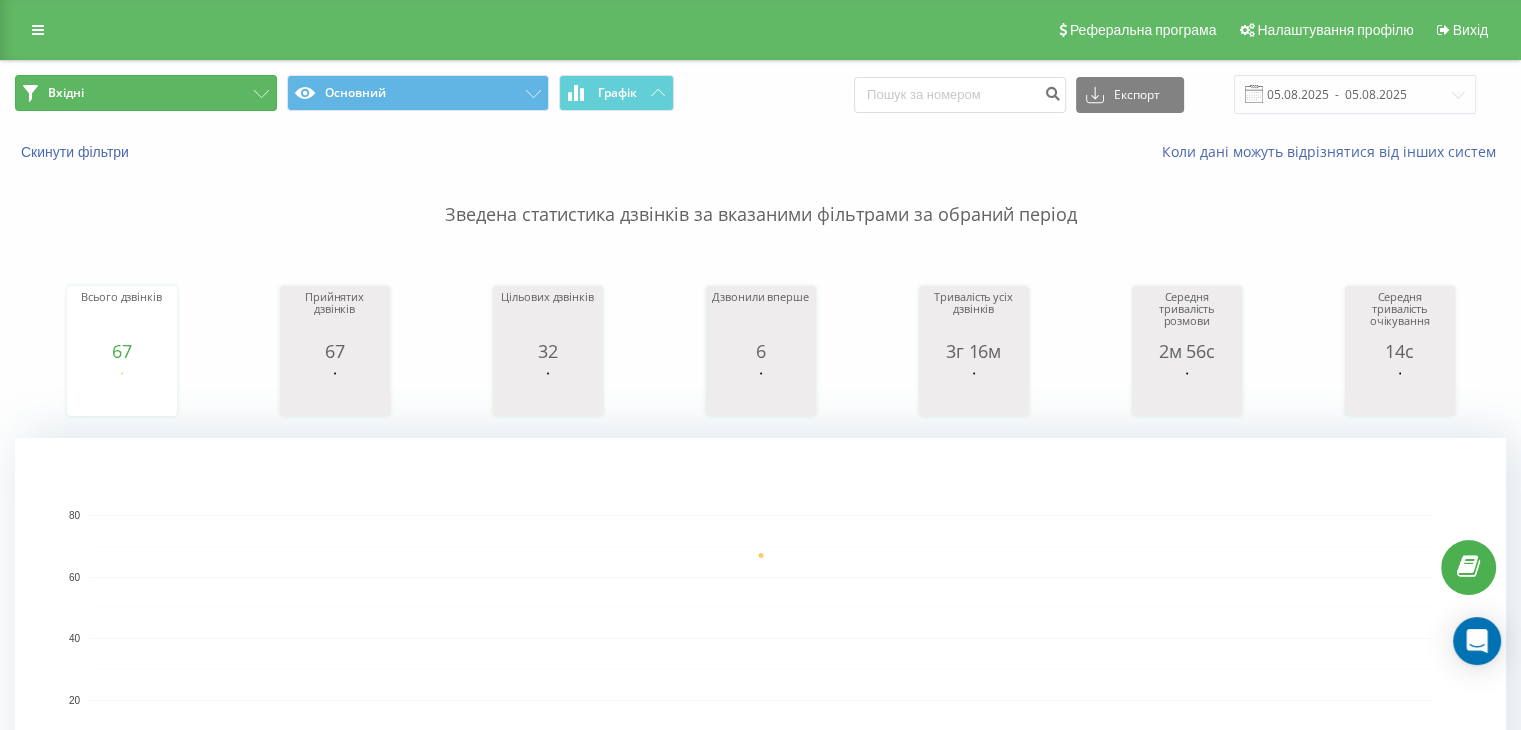 click on "Вхідні" at bounding box center [146, 93] 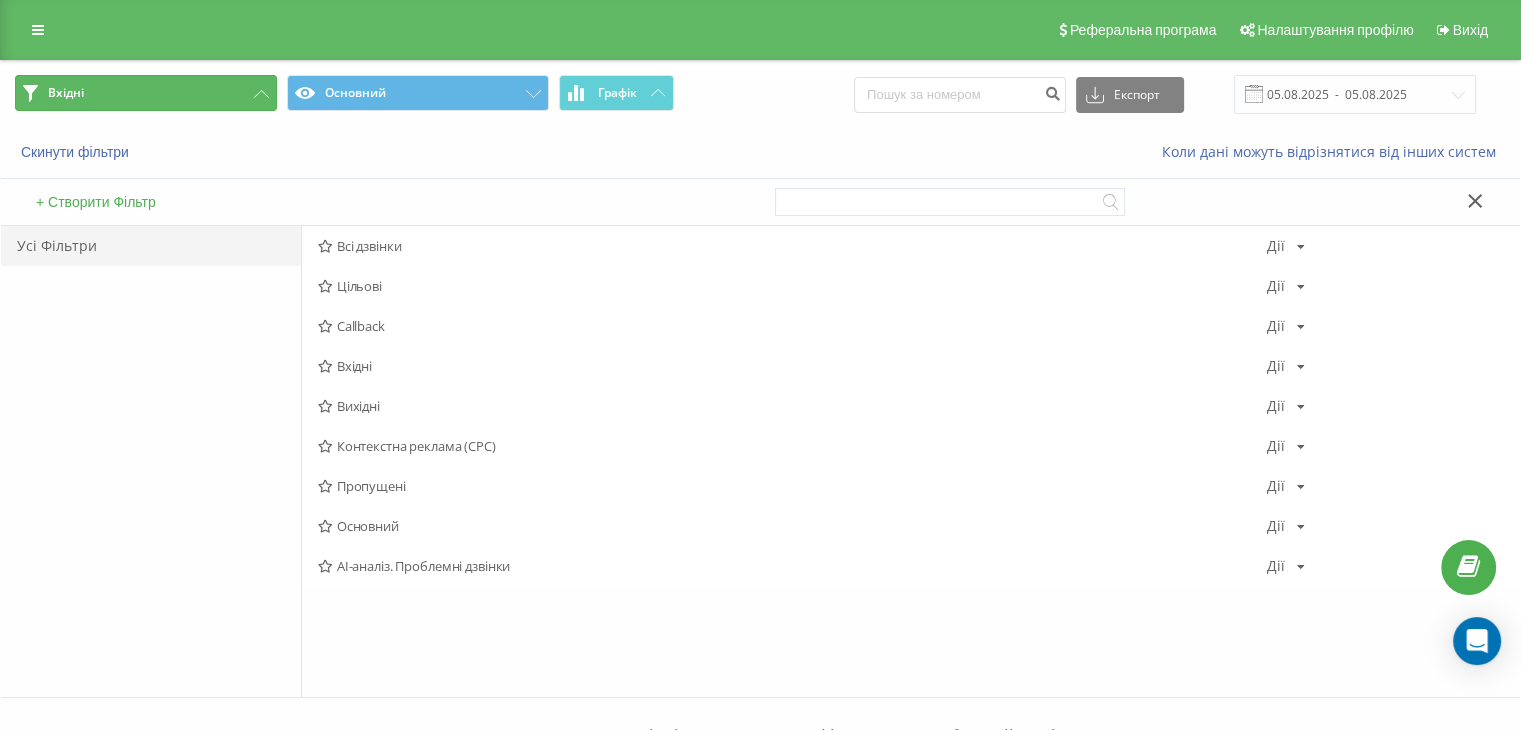 click on "Вхідні" at bounding box center (146, 93) 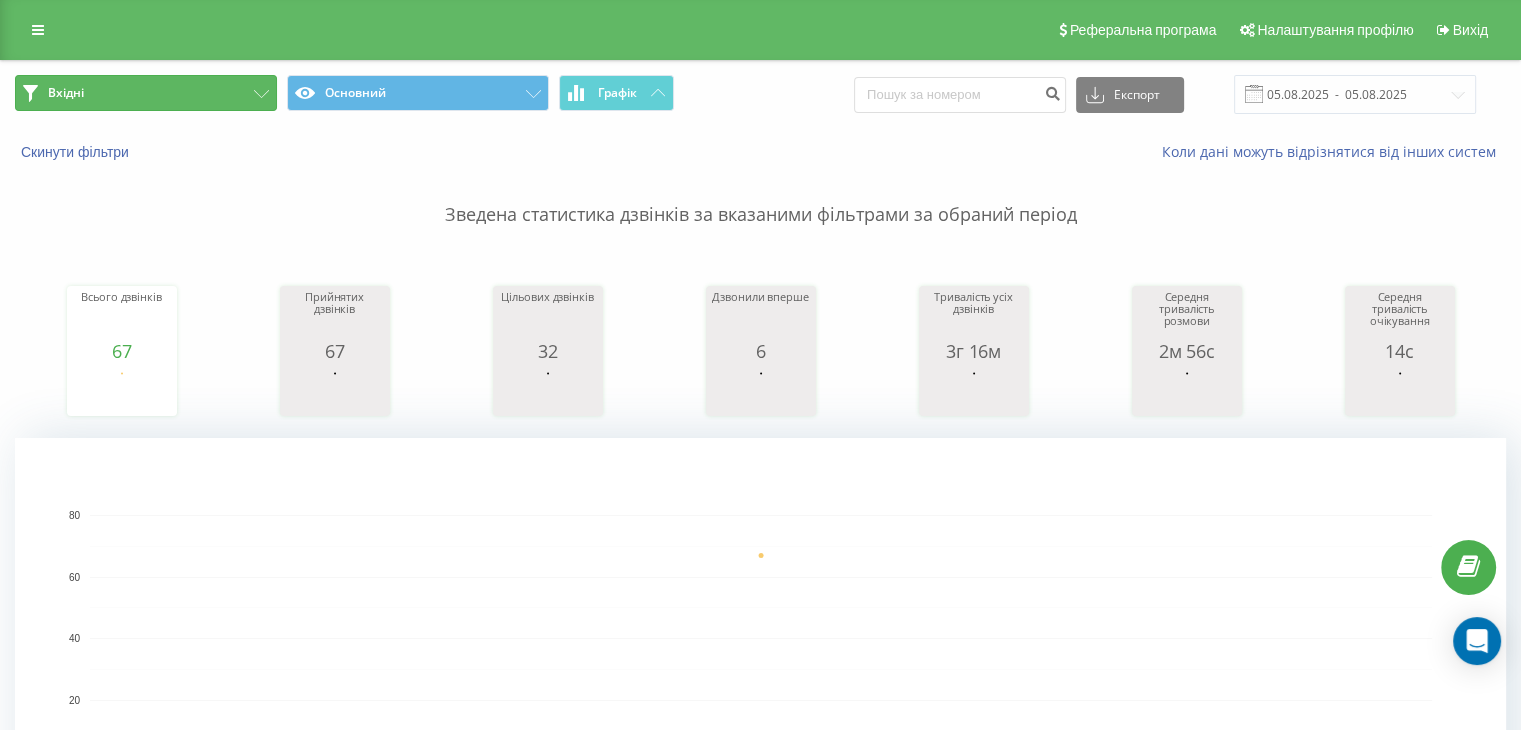 click on "Вхідні" at bounding box center [146, 93] 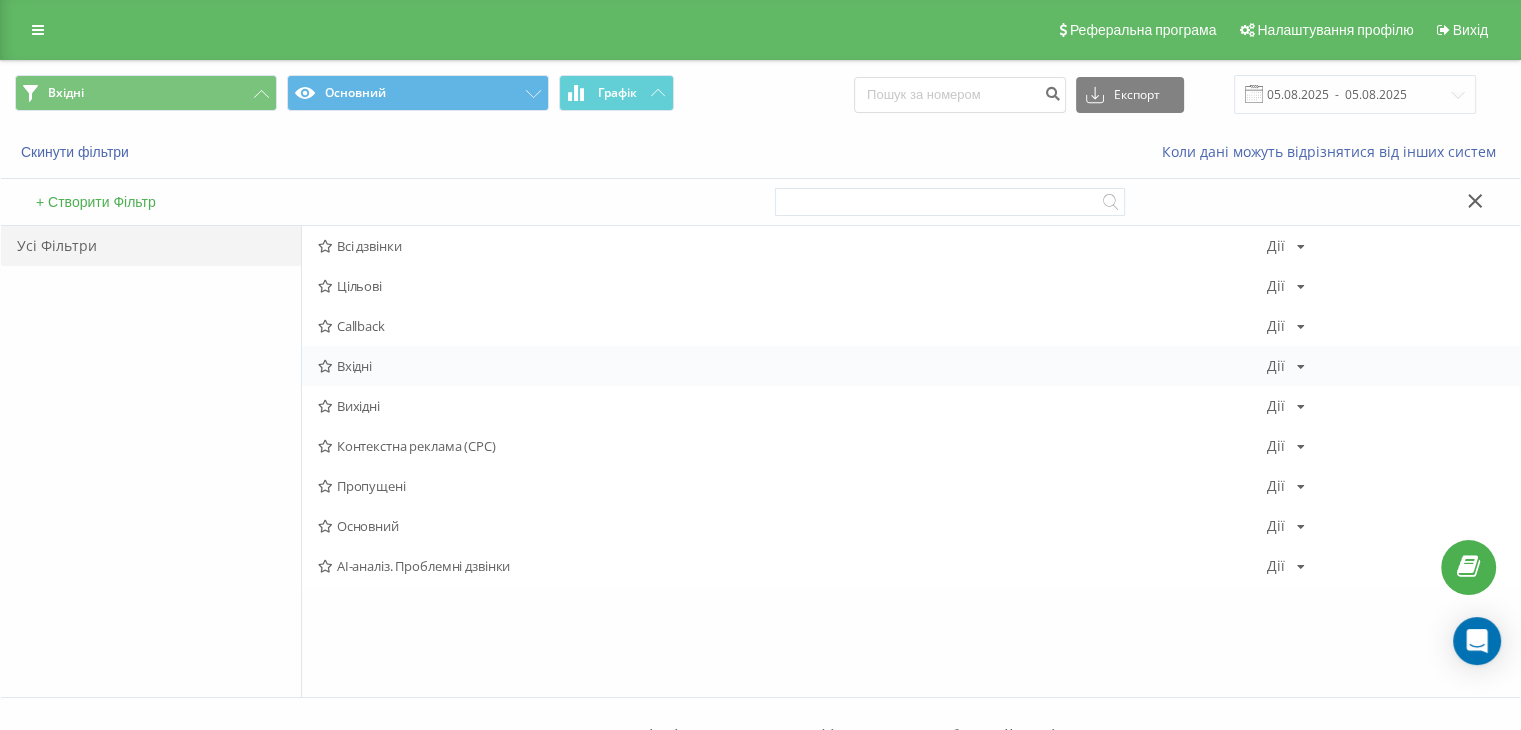 click on "Вхідні" at bounding box center (792, 366) 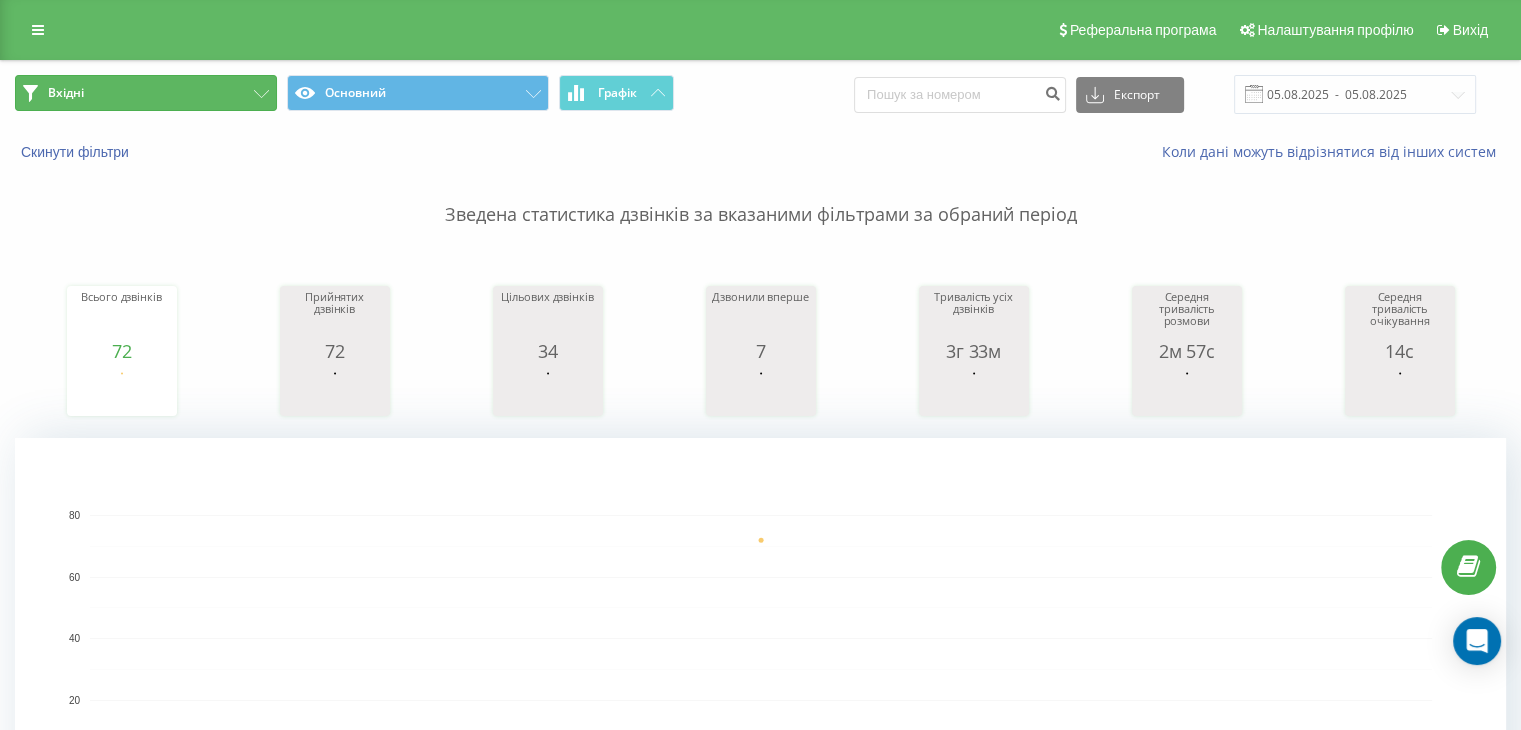 drag, startPoint x: 219, startPoint y: 99, endPoint x: 244, endPoint y: 132, distance: 41.400482 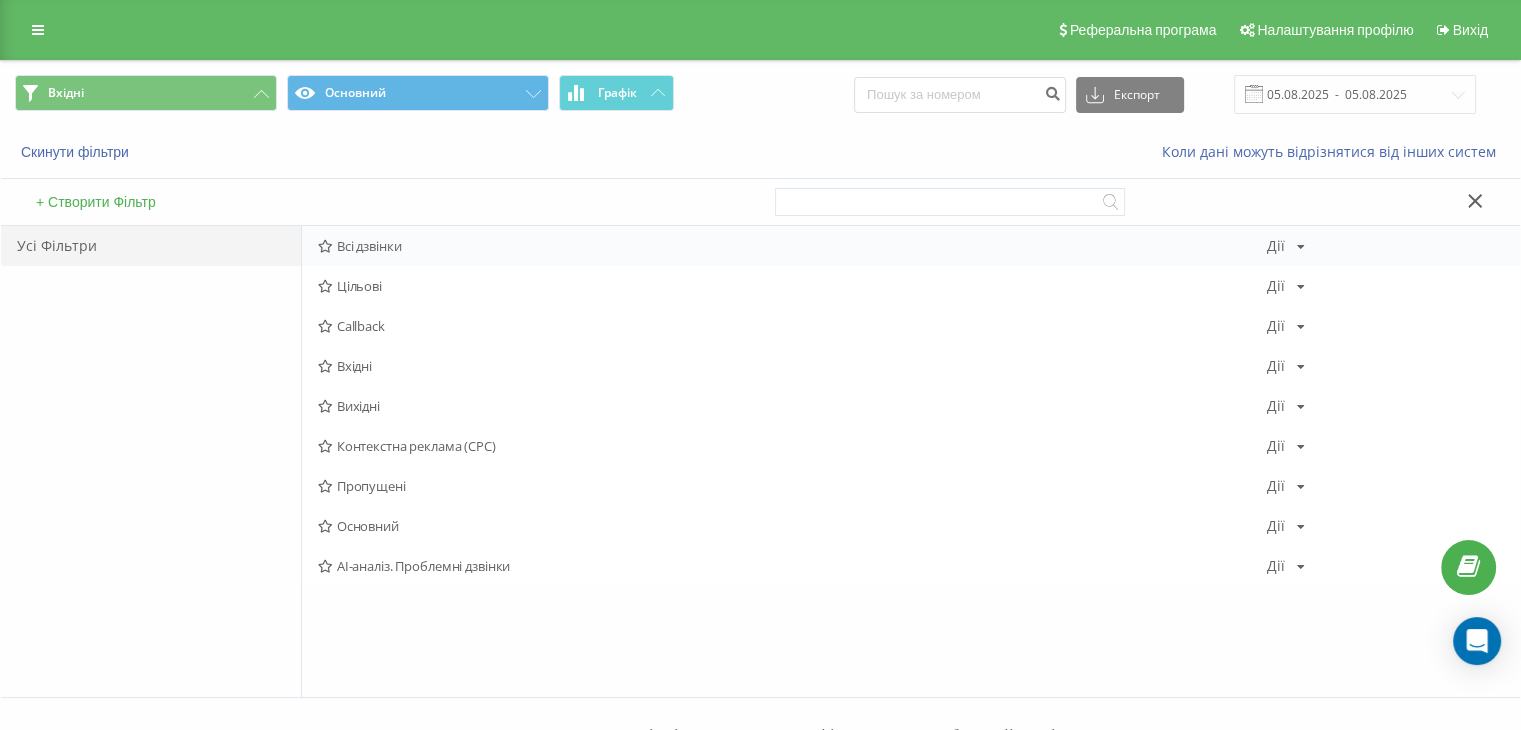 click on "Всі дзвінки" at bounding box center [792, 246] 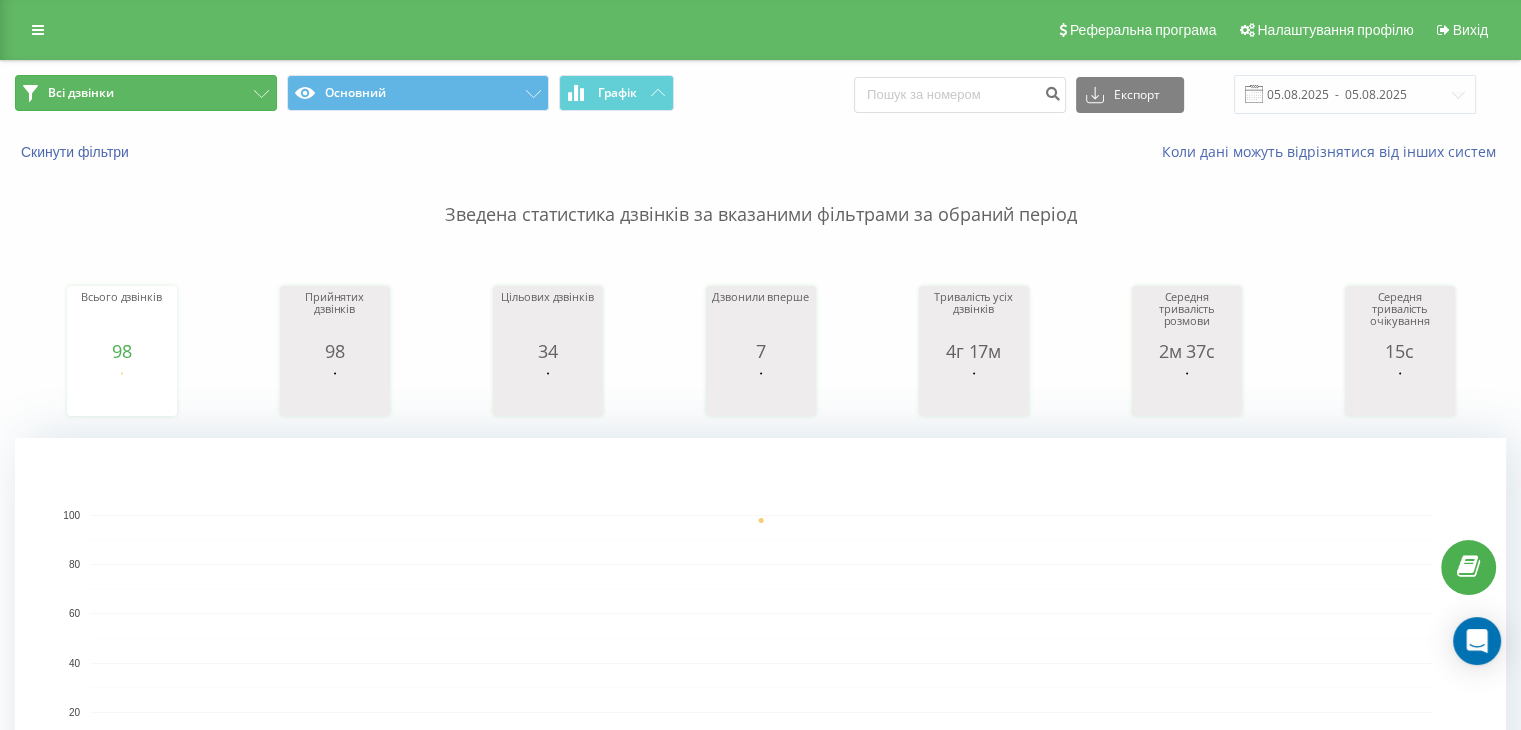 click on "Всі дзвінки" at bounding box center [146, 93] 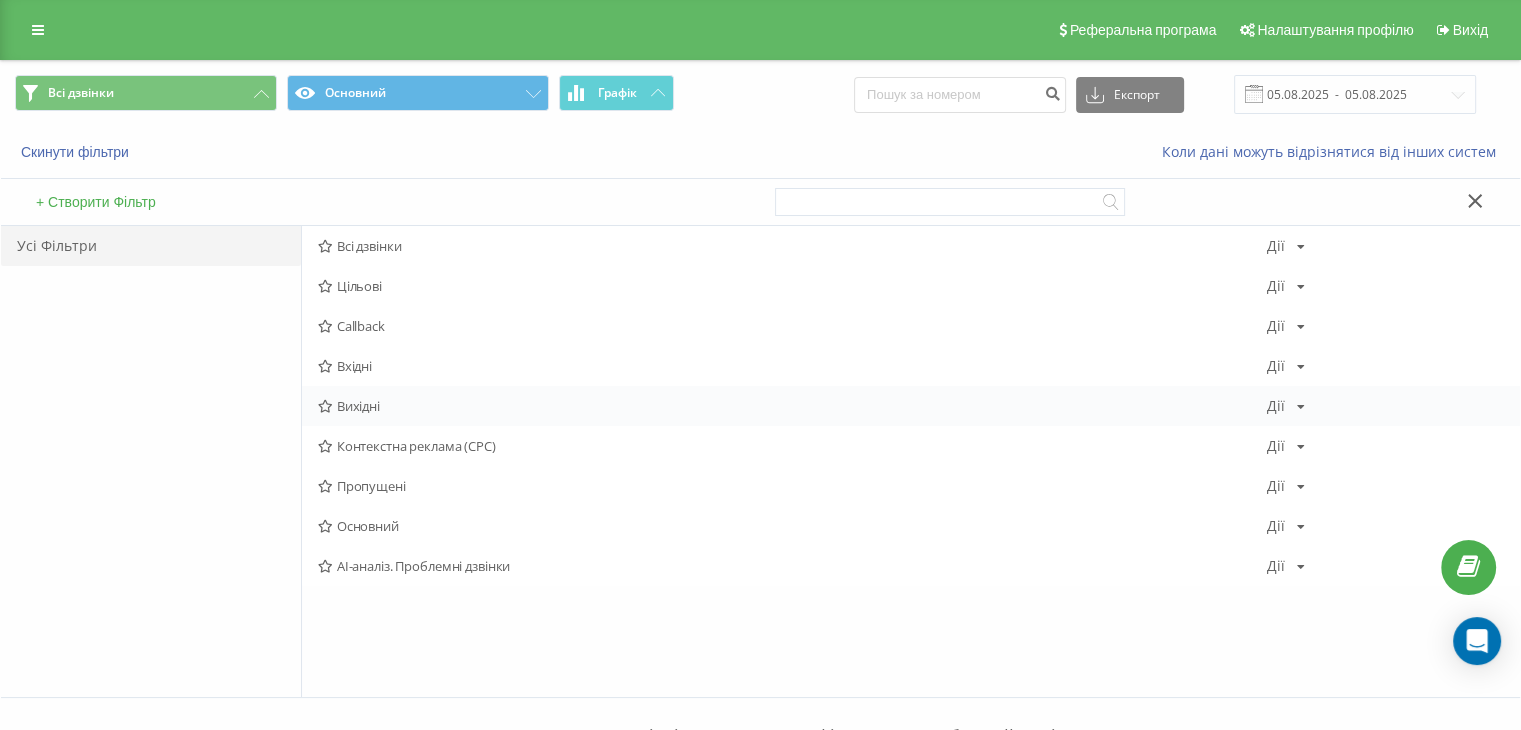 click on "Вихідні" at bounding box center (792, 406) 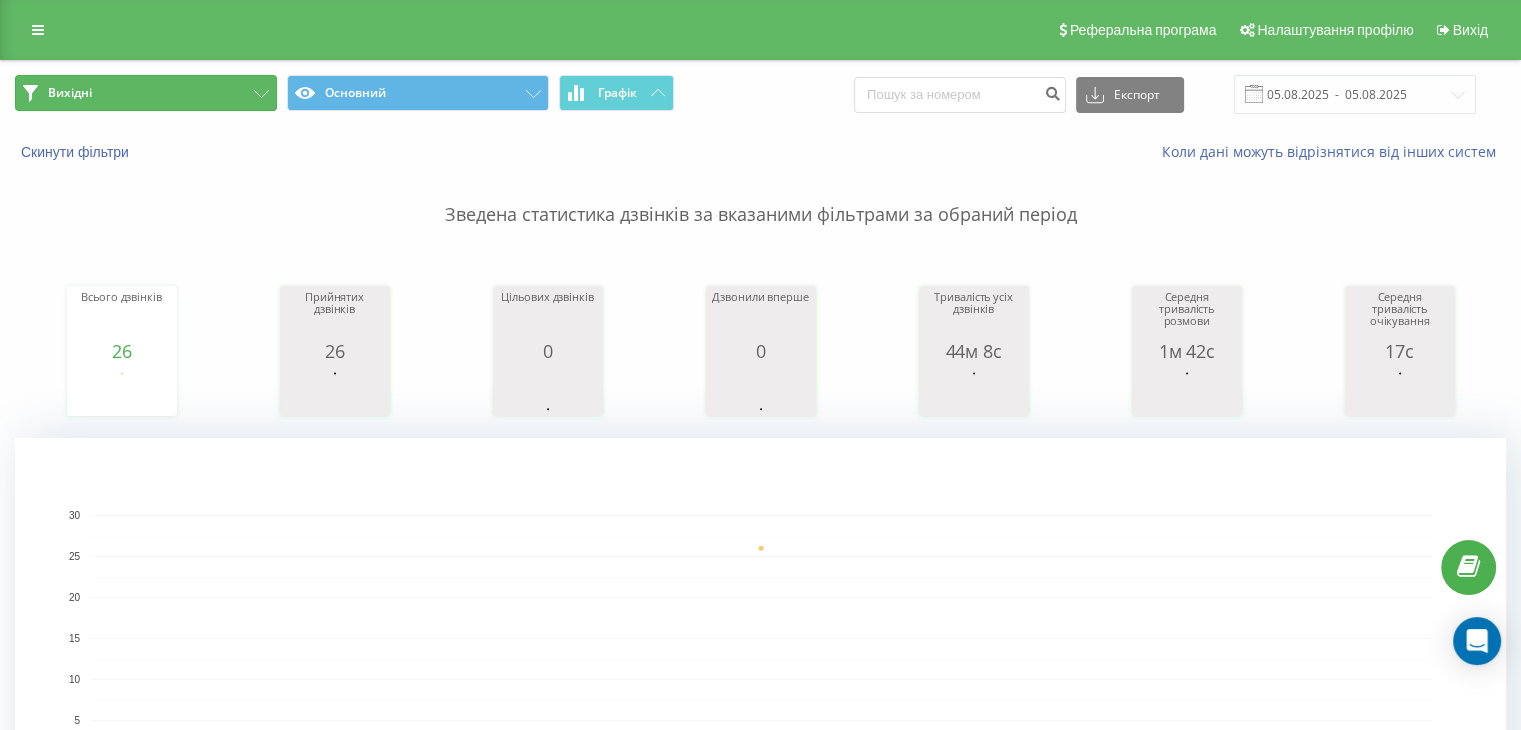 click on "Вихідні" at bounding box center (146, 93) 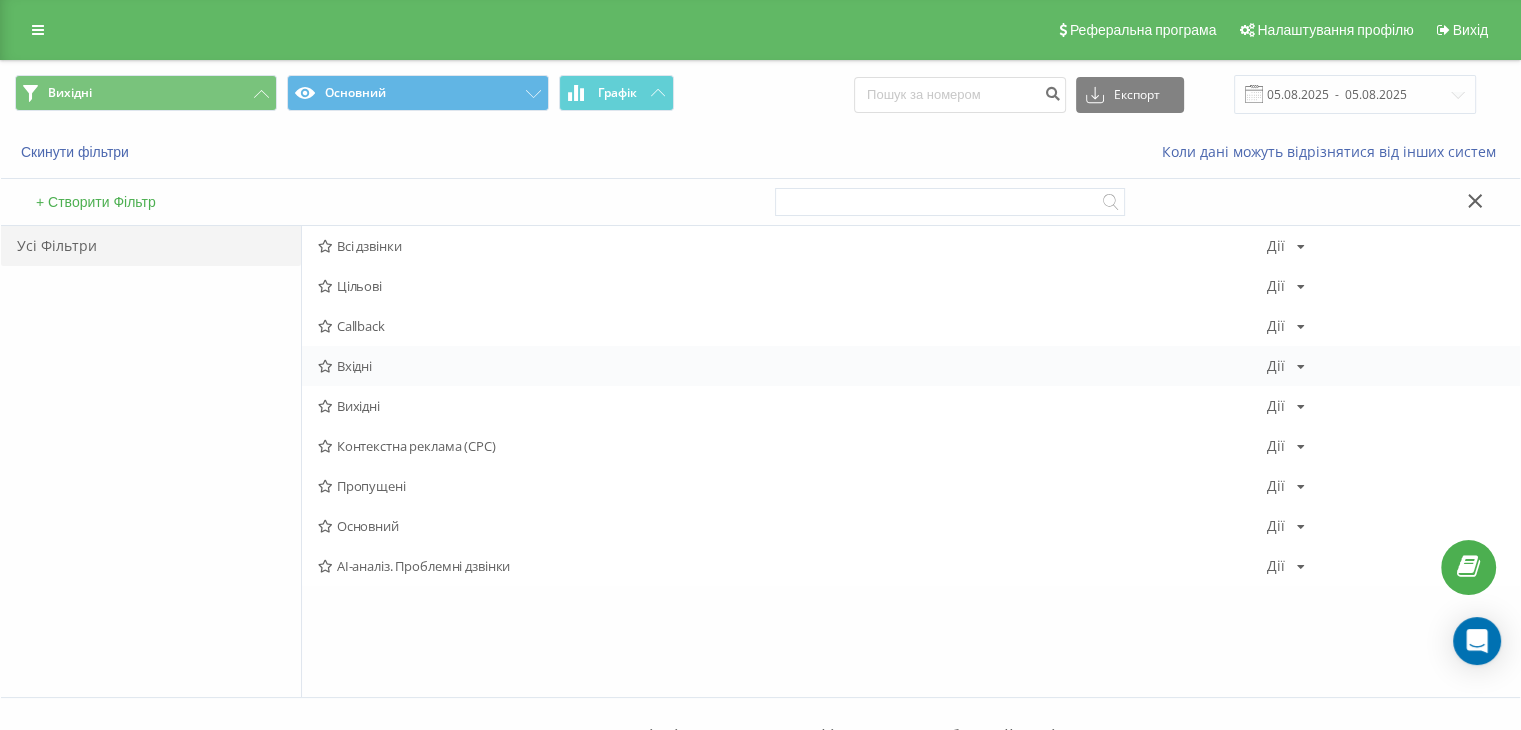 click on "Вхідні" at bounding box center (792, 366) 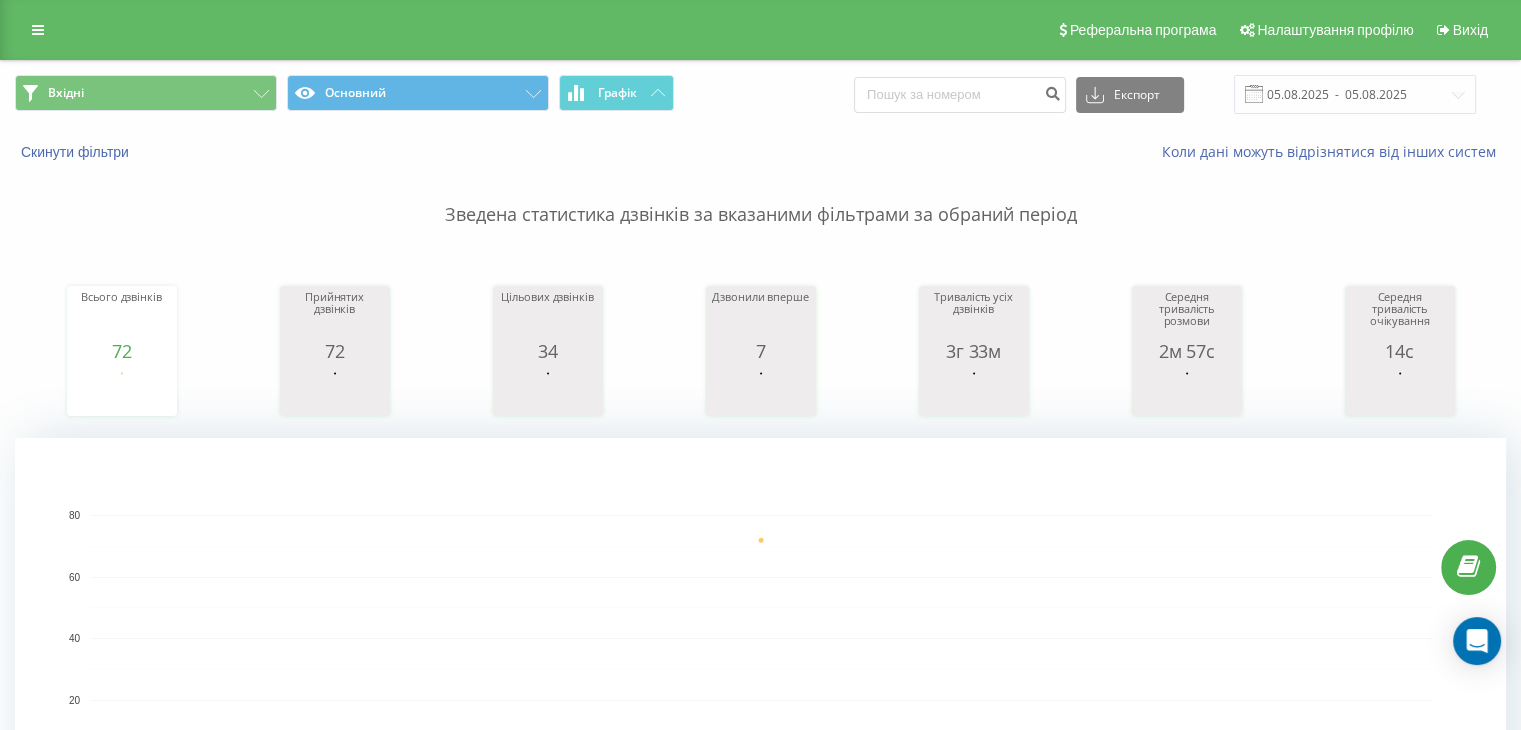 click on "Вхідні Основний Графік Експорт .csv .xls .xlsx 05.08.2025  -  05.08.2025" at bounding box center [760, 94] 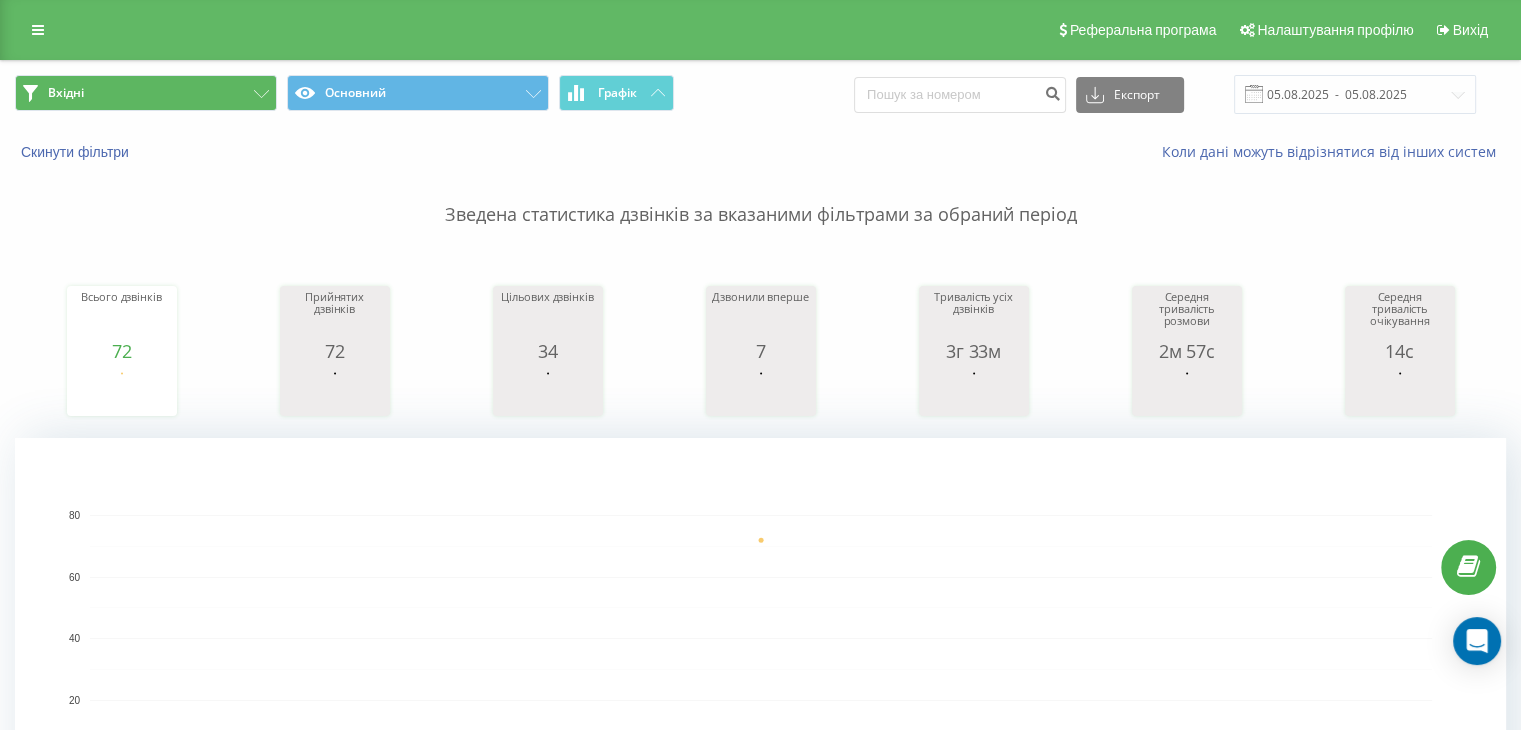 click on "Вхідні Основний Графік Експорт .csv .xls .xlsx 05.08.2025  -  05.08.2025" at bounding box center (760, 94) 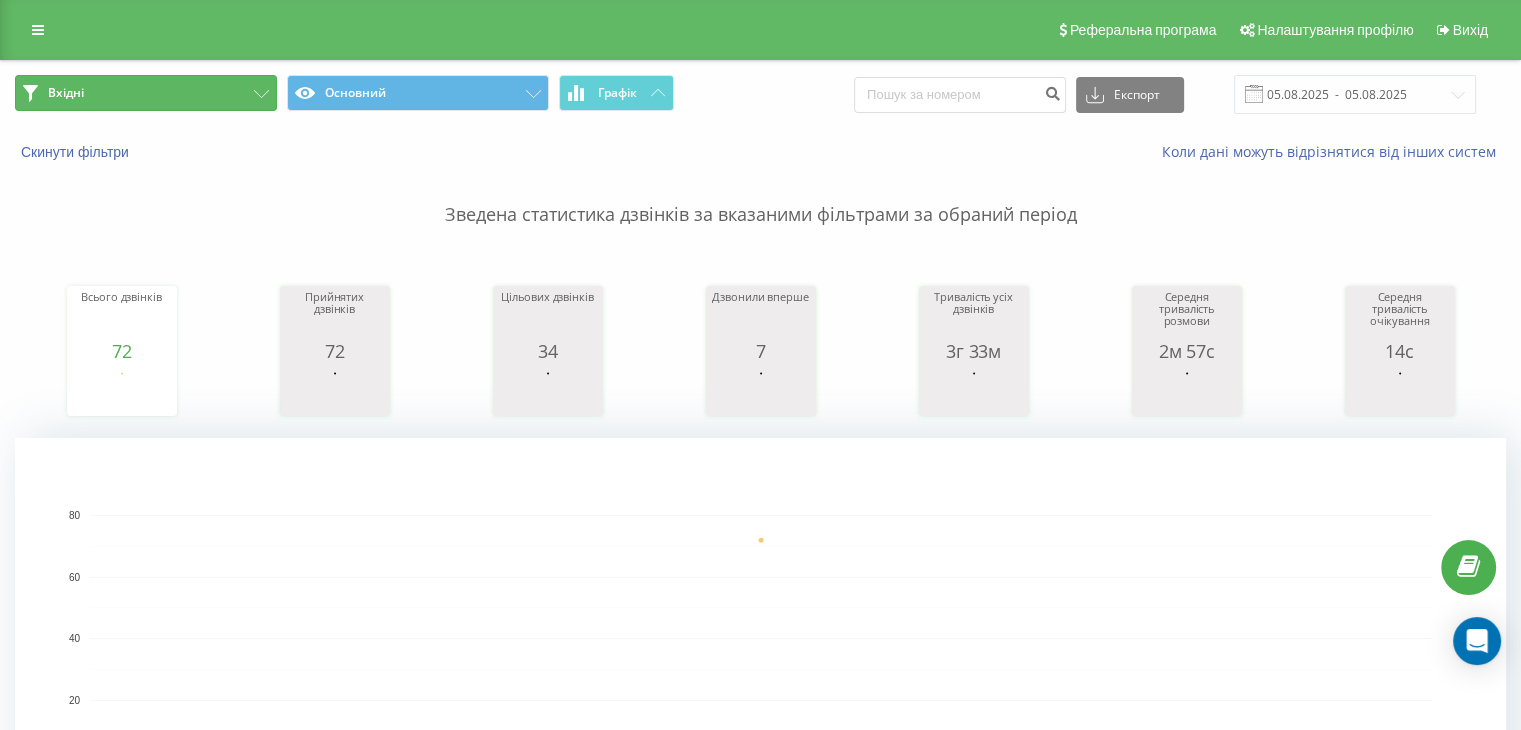 click on "Вхідні" at bounding box center [146, 93] 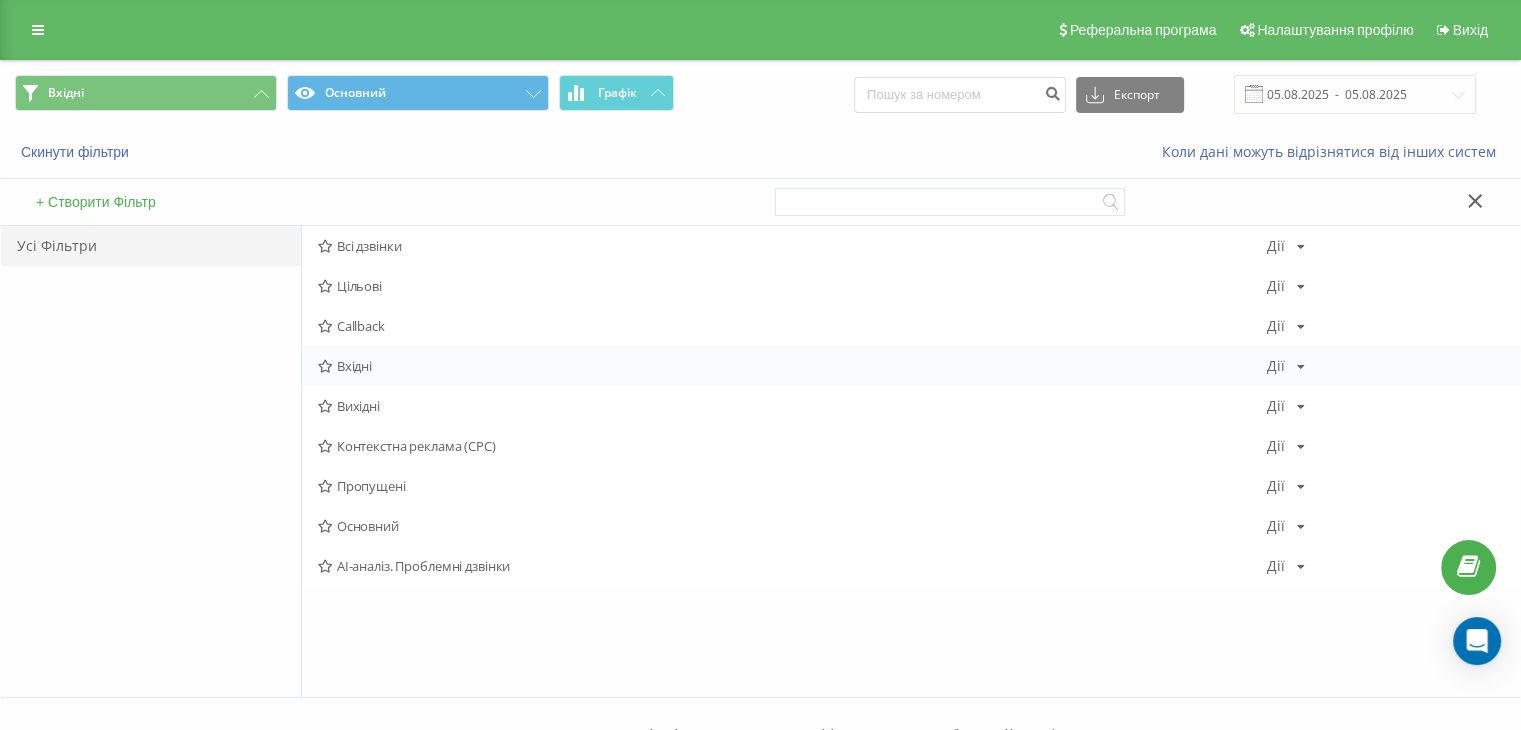 click on "Вхідні" at bounding box center [792, 366] 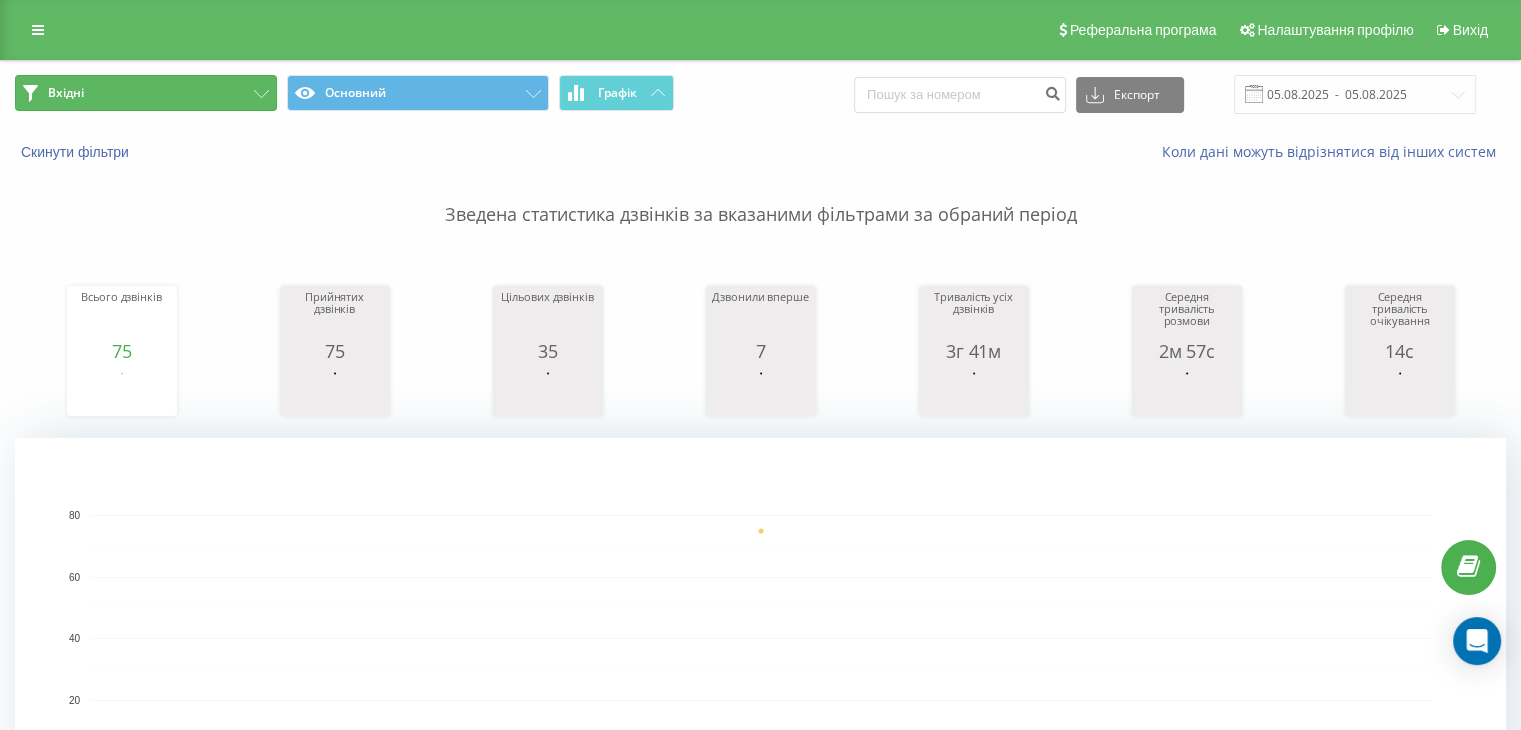 click on "Вхідні" at bounding box center (146, 93) 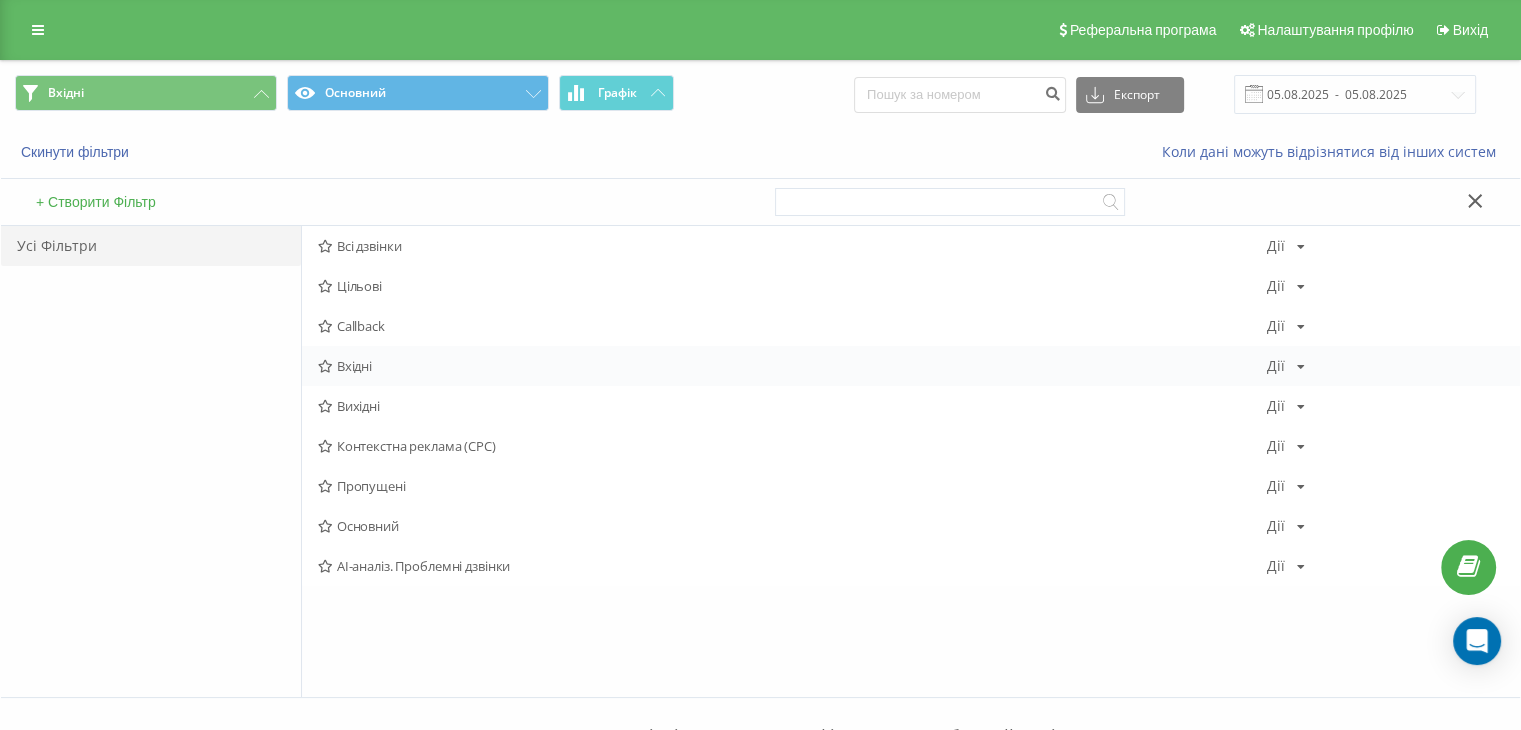 click on "Вхідні" at bounding box center [792, 366] 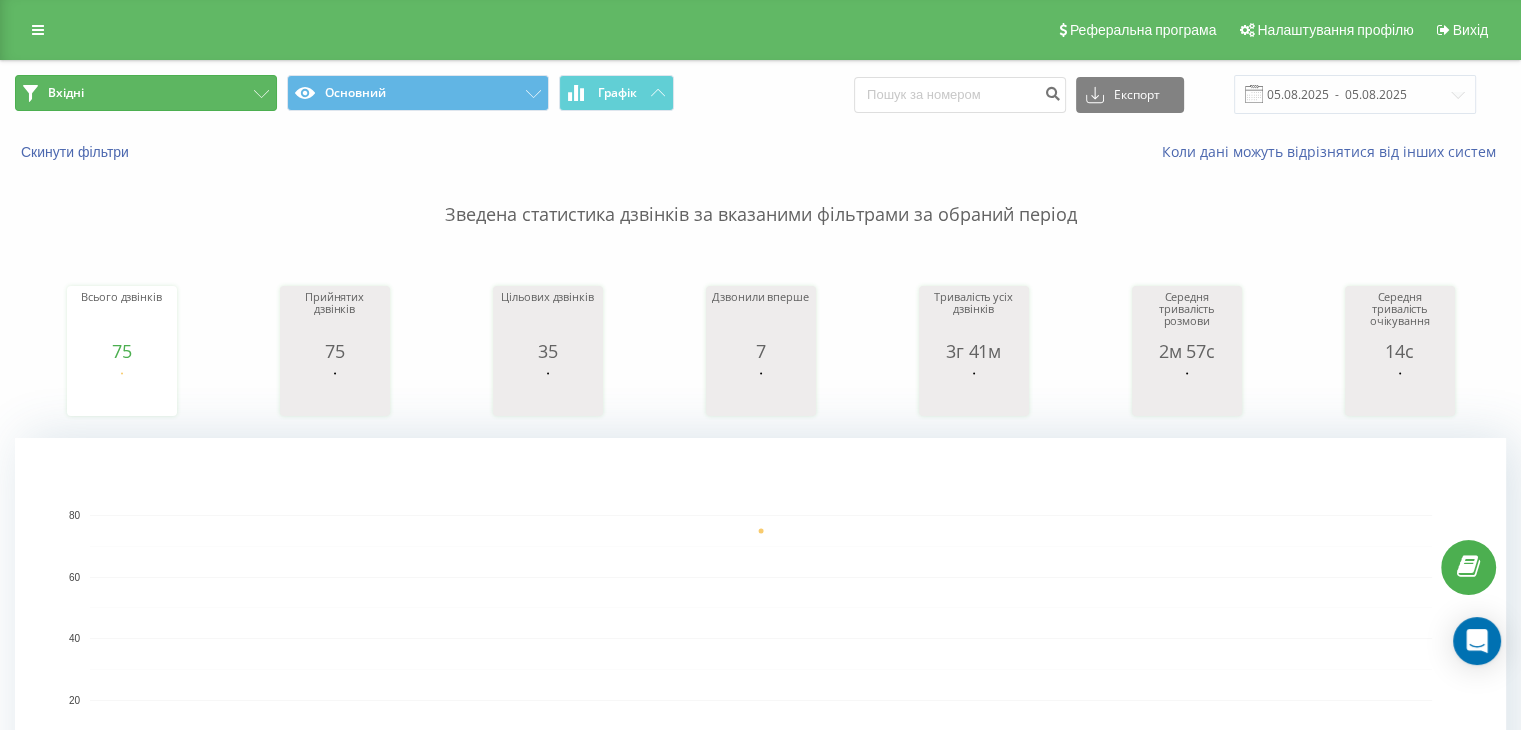 click on "Вхідні" at bounding box center [146, 93] 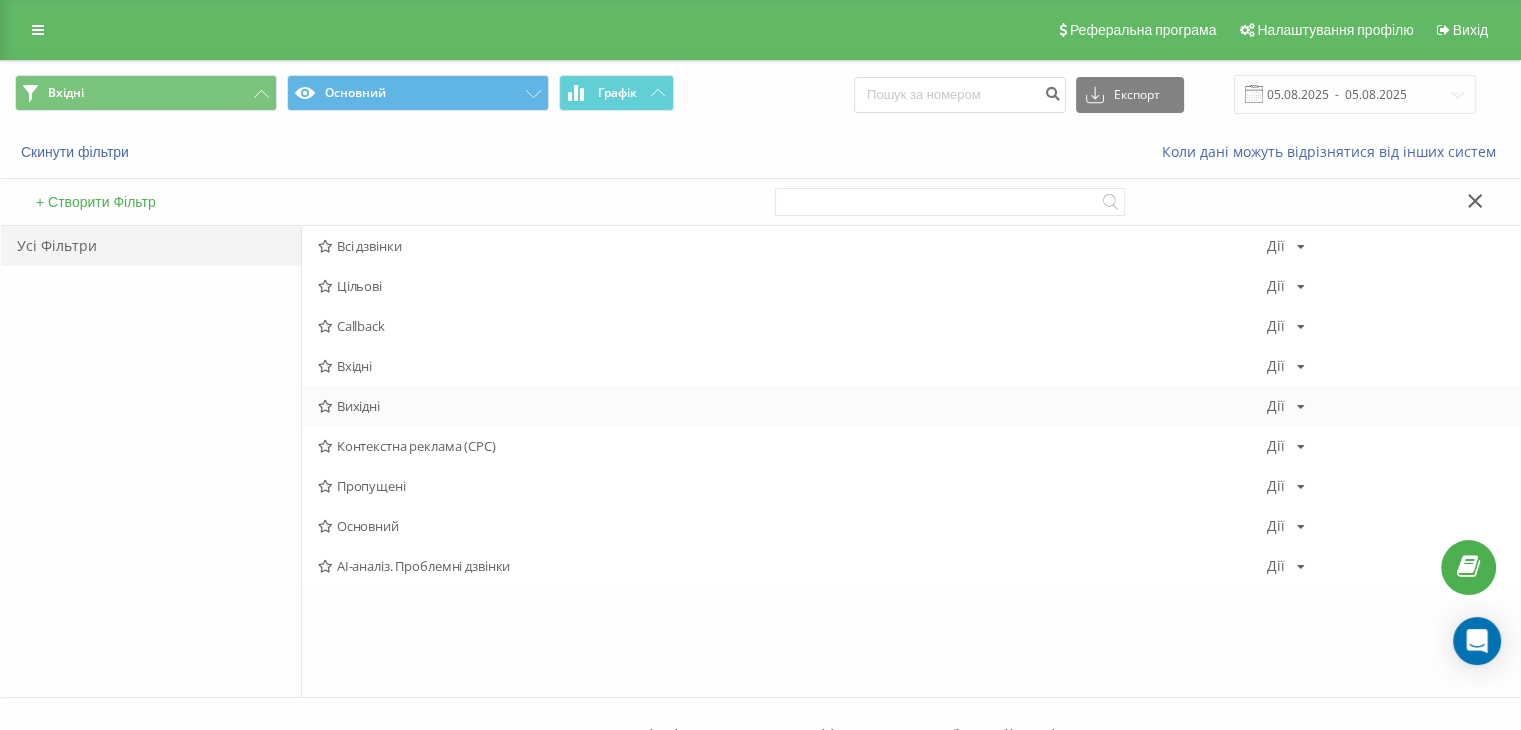 click on "Вихідні" at bounding box center [792, 406] 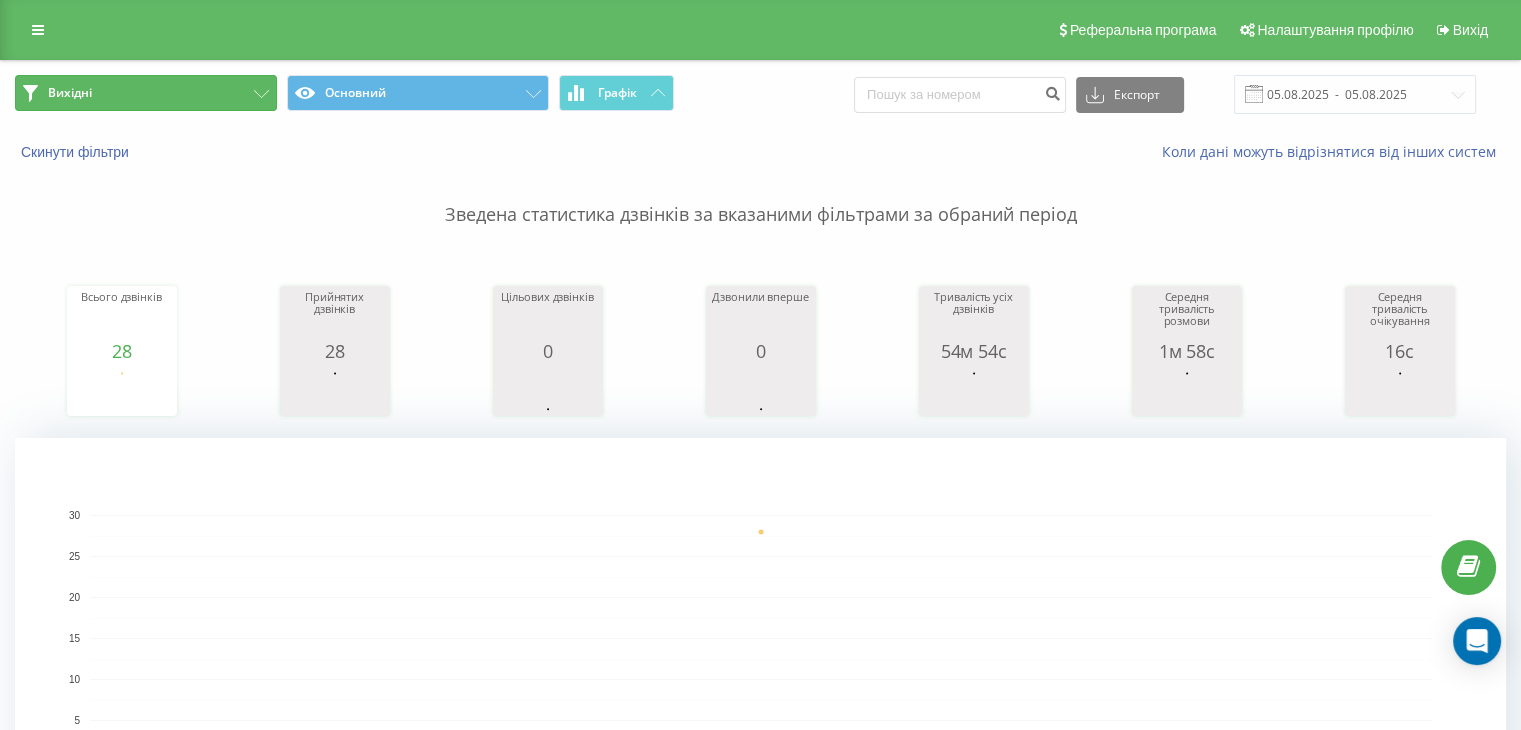 click on "Вихідні" at bounding box center (146, 93) 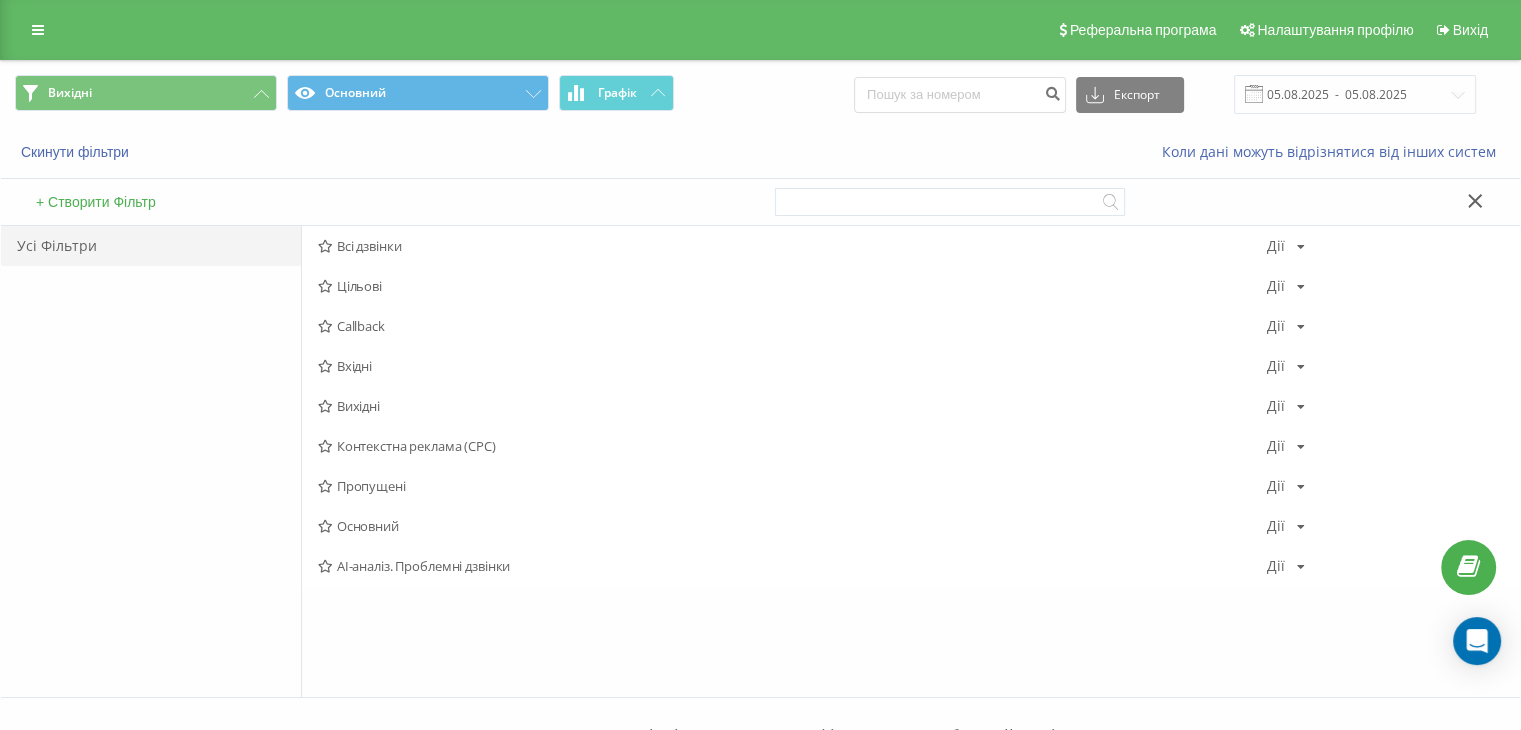 click on "Вхідні" at bounding box center [792, 366] 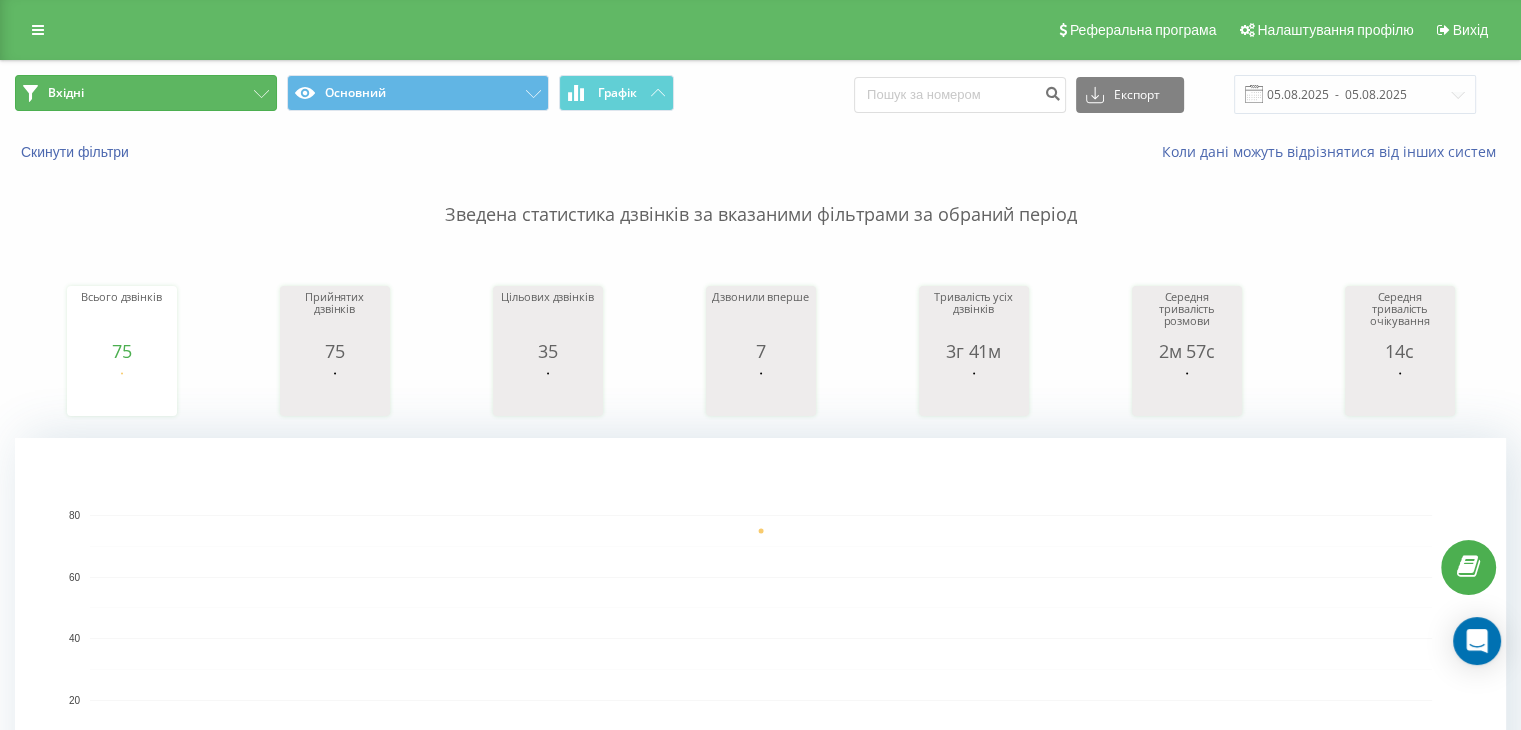 click on "Вхідні" at bounding box center [146, 93] 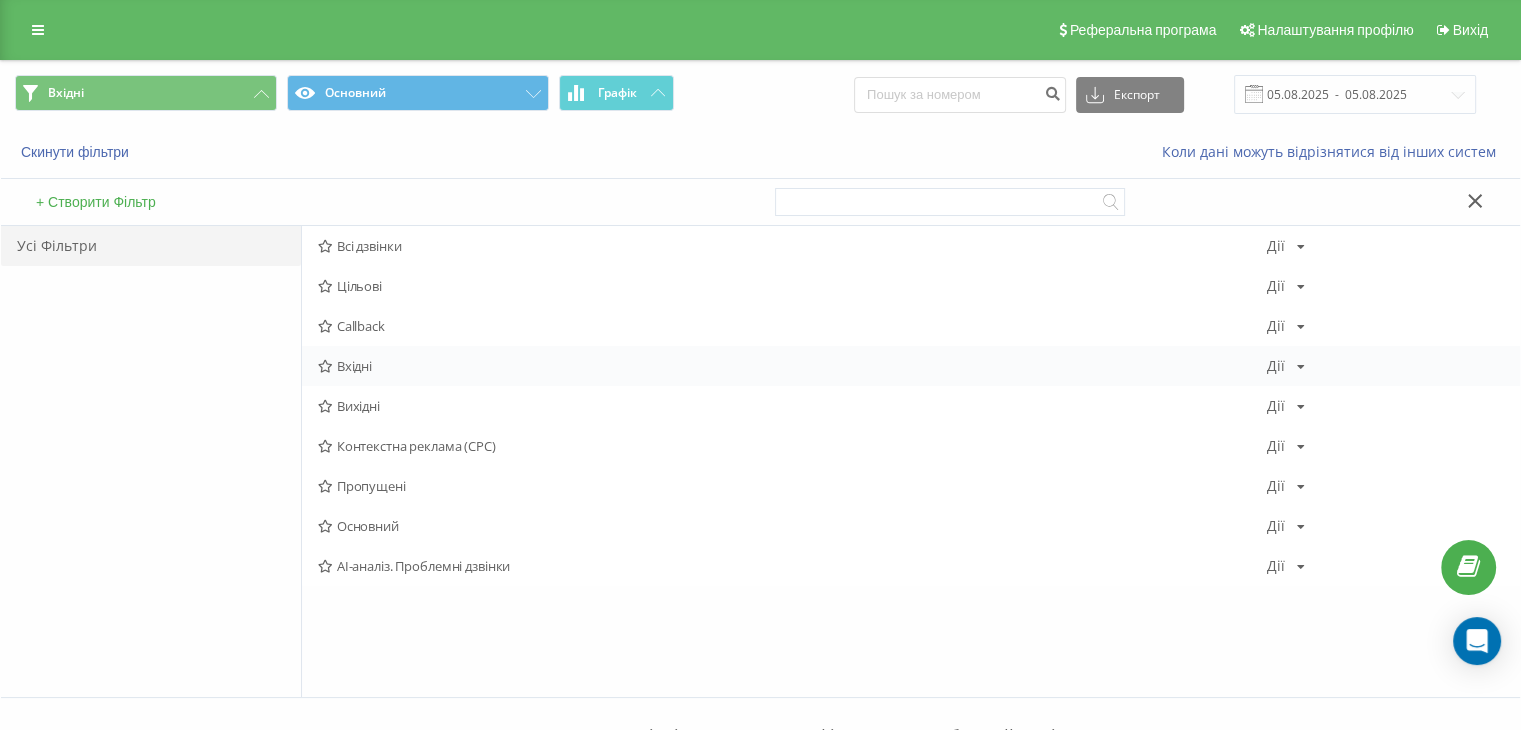 click on "Вхідні" at bounding box center (792, 366) 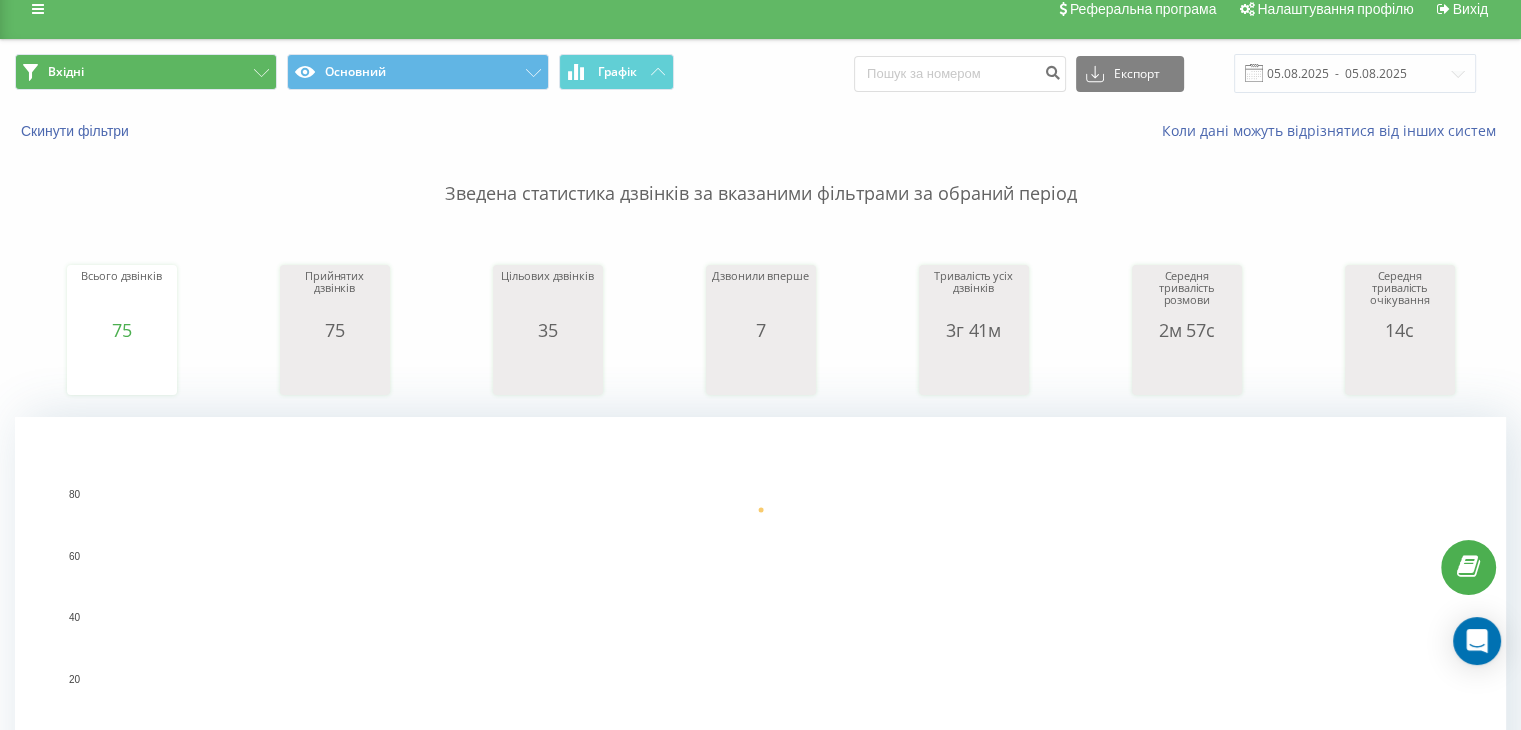 scroll, scrollTop: 0, scrollLeft: 0, axis: both 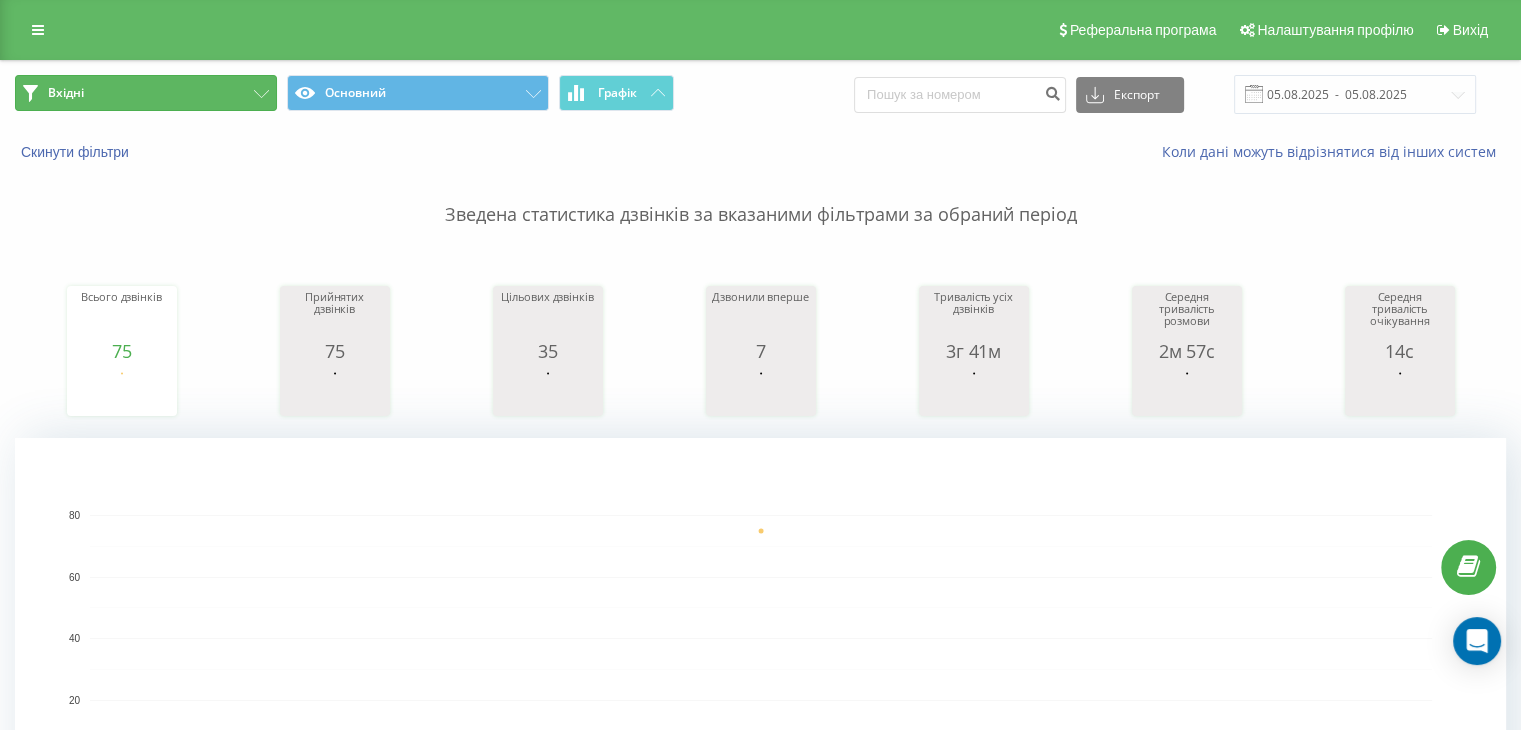 click on "Вхідні" at bounding box center (146, 93) 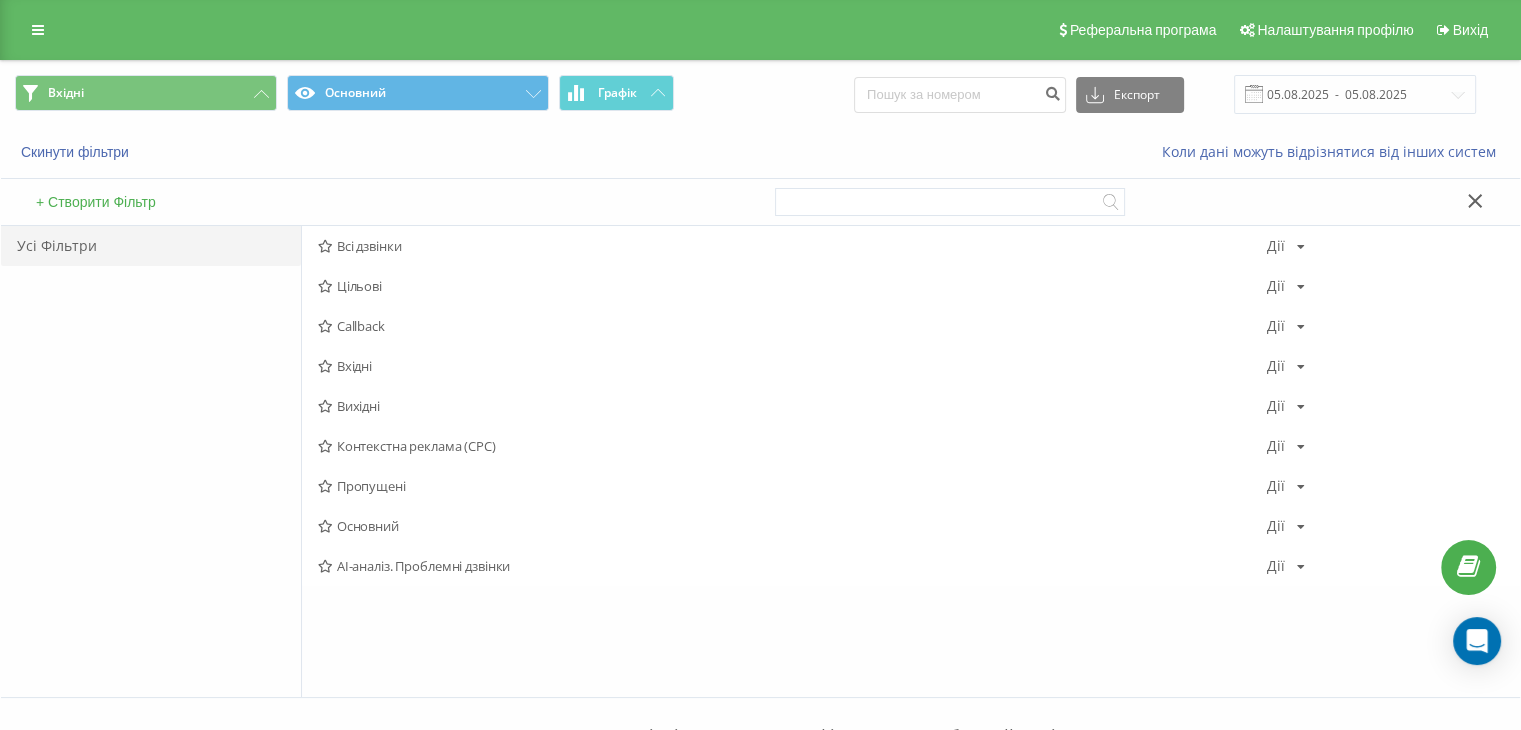 click on "Вхідні" at bounding box center (792, 366) 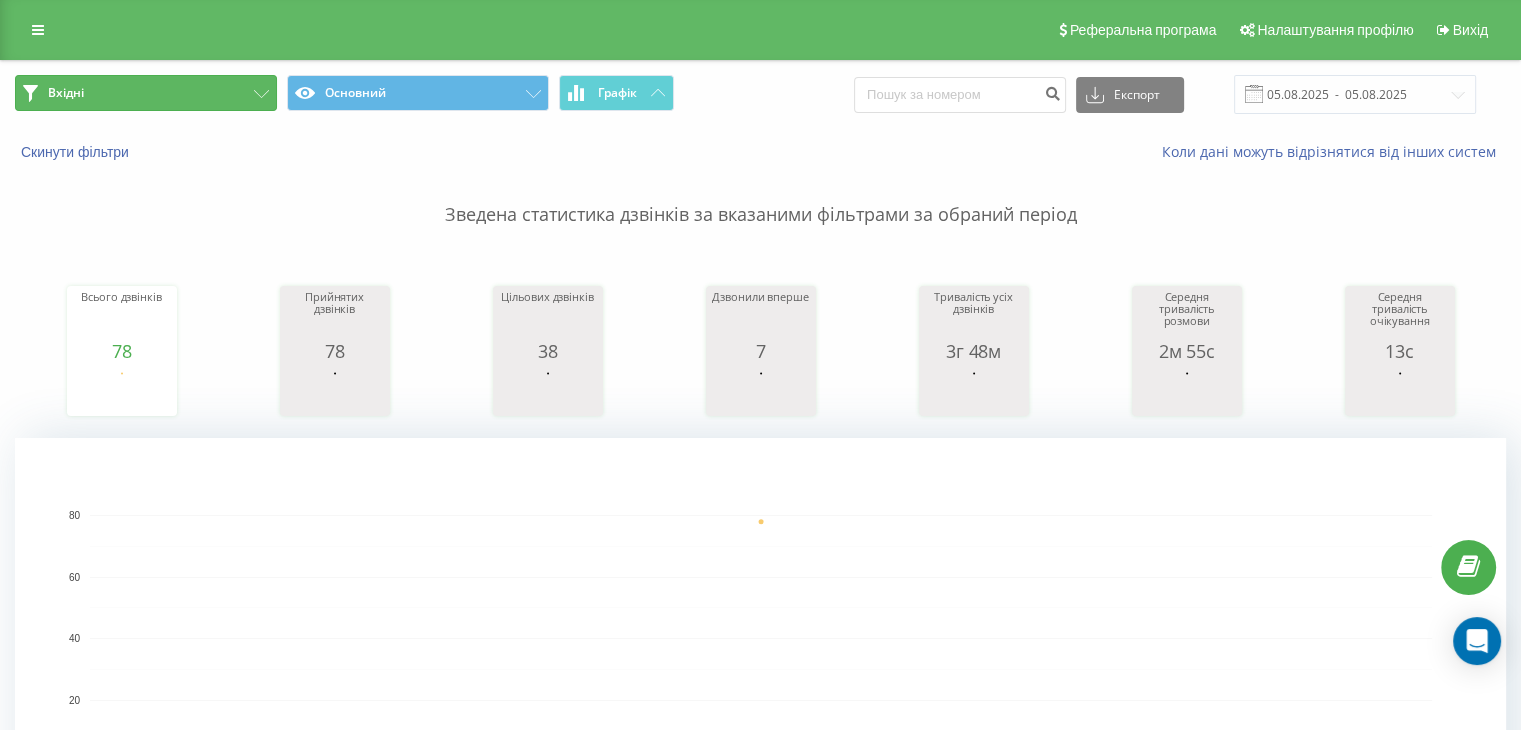 click on "Вхідні" at bounding box center [146, 93] 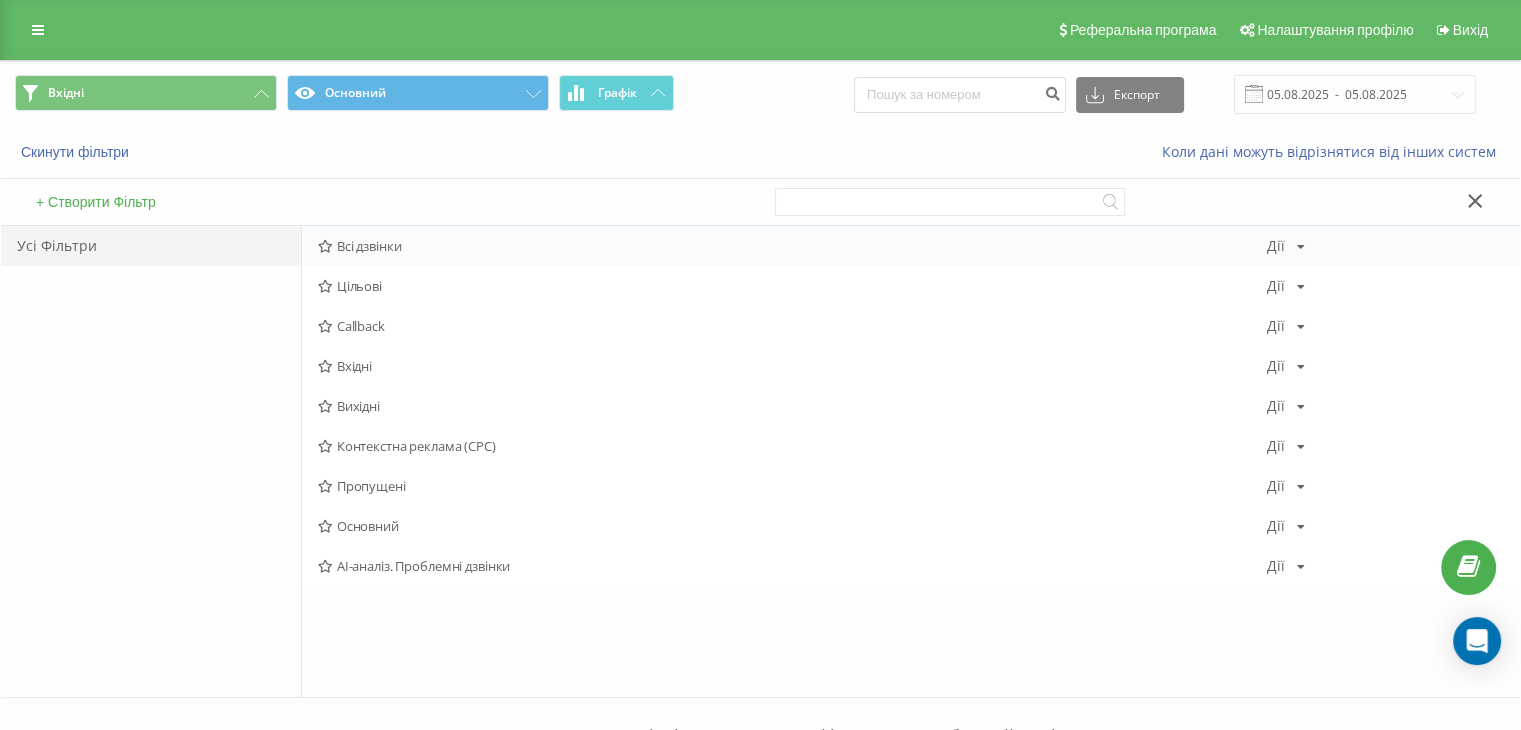 click on "Всі дзвінки Дії Редагувати Копіювати Видалити За замовчуванням Поділитися" at bounding box center (911, 246) 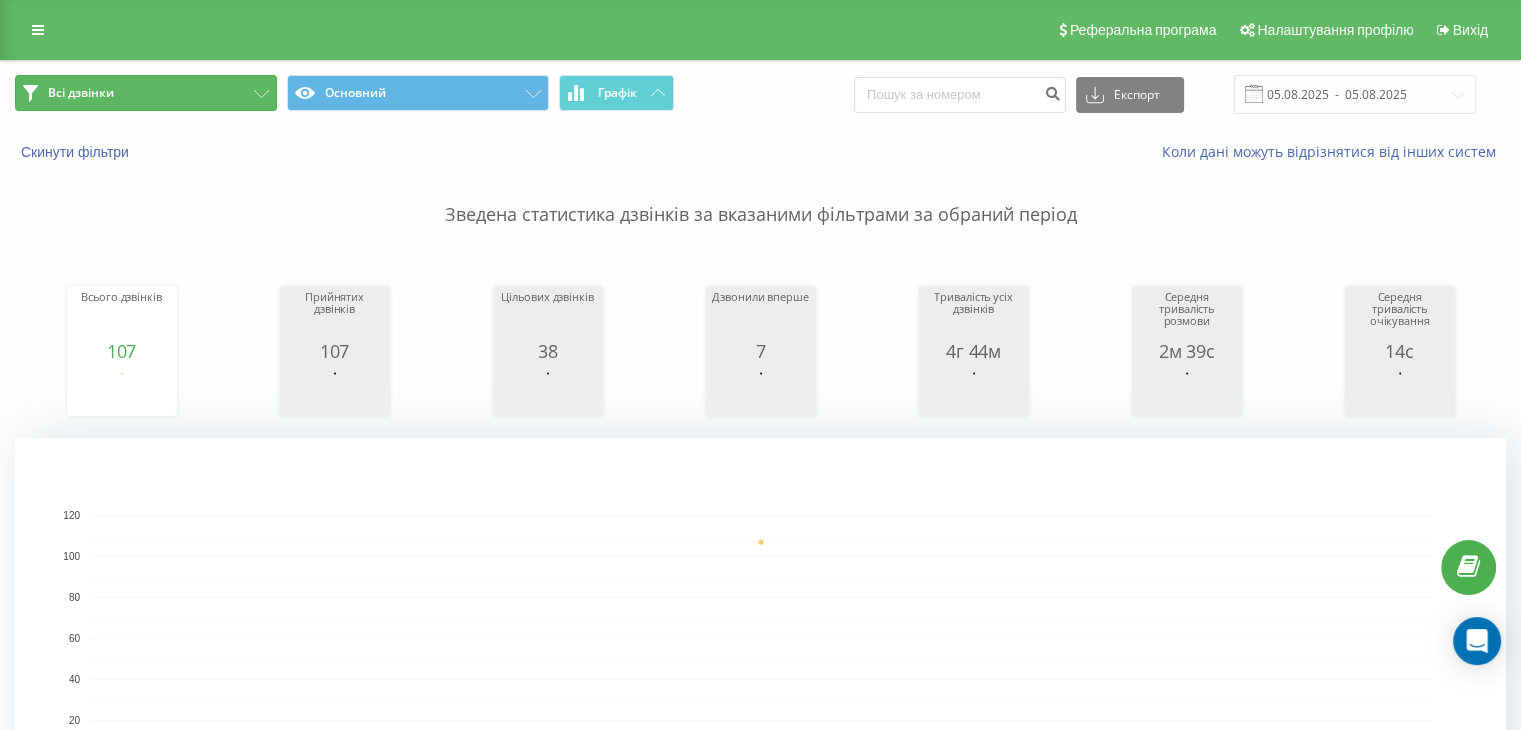 click on "Всі дзвінки" at bounding box center [146, 93] 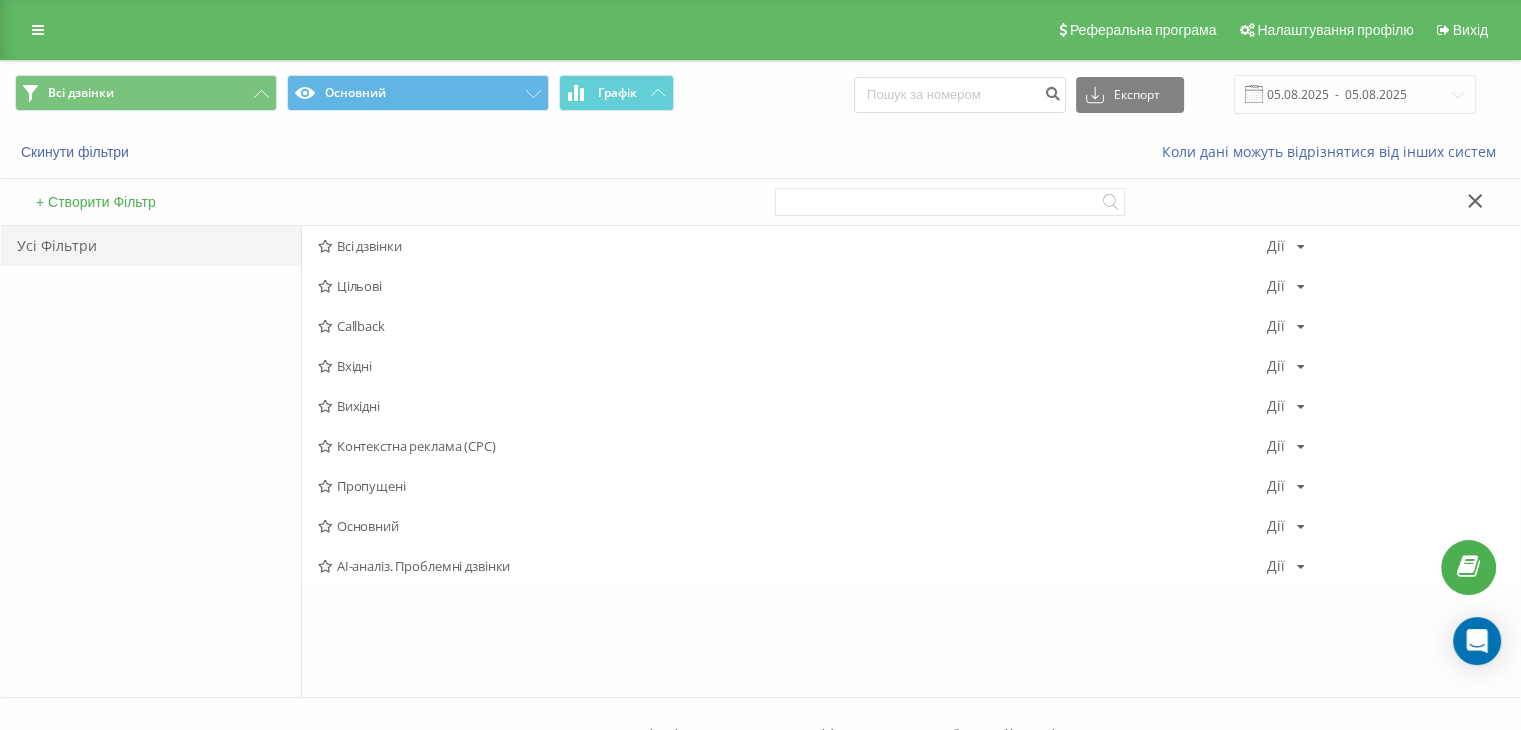 click on "Вихідні" at bounding box center (792, 406) 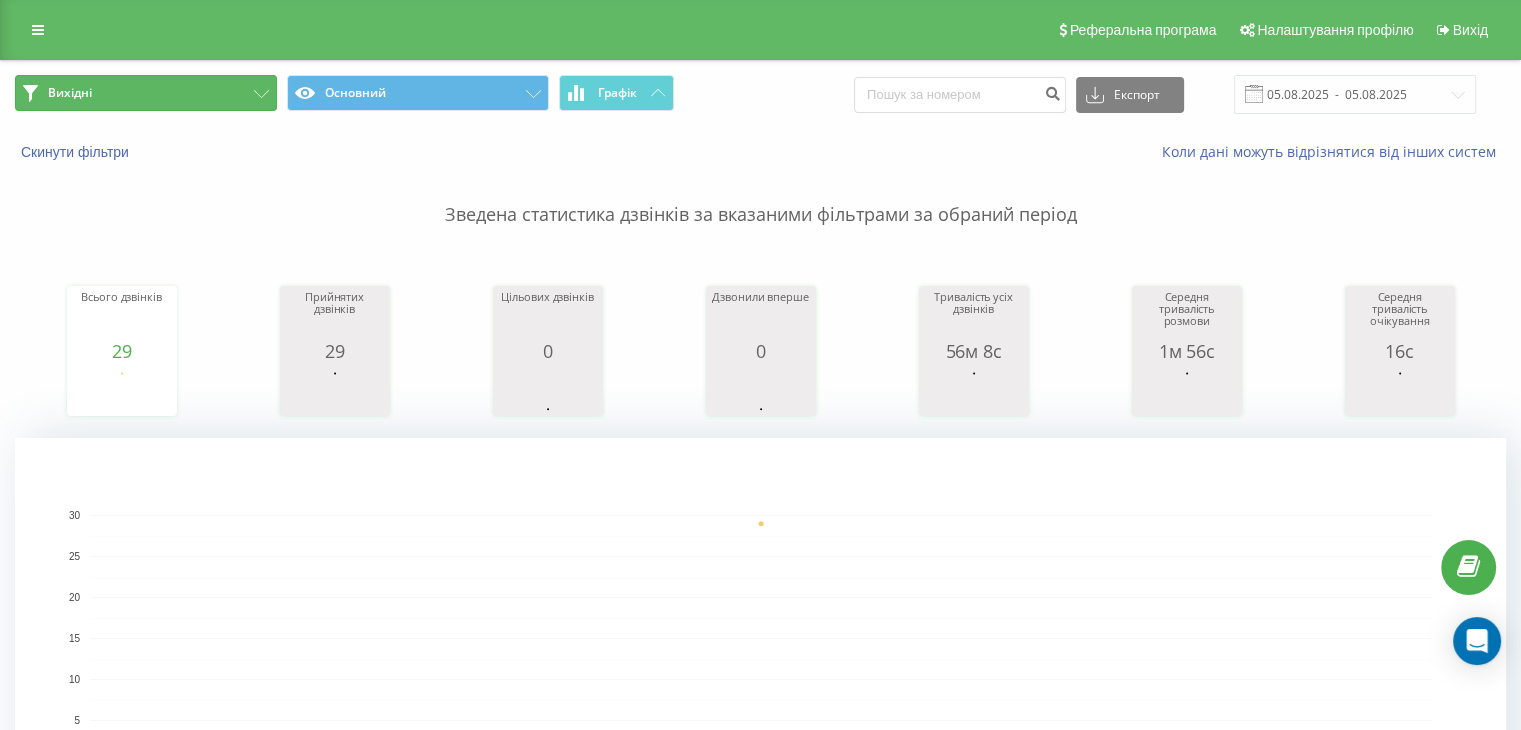 click on "Вихідні" at bounding box center (146, 93) 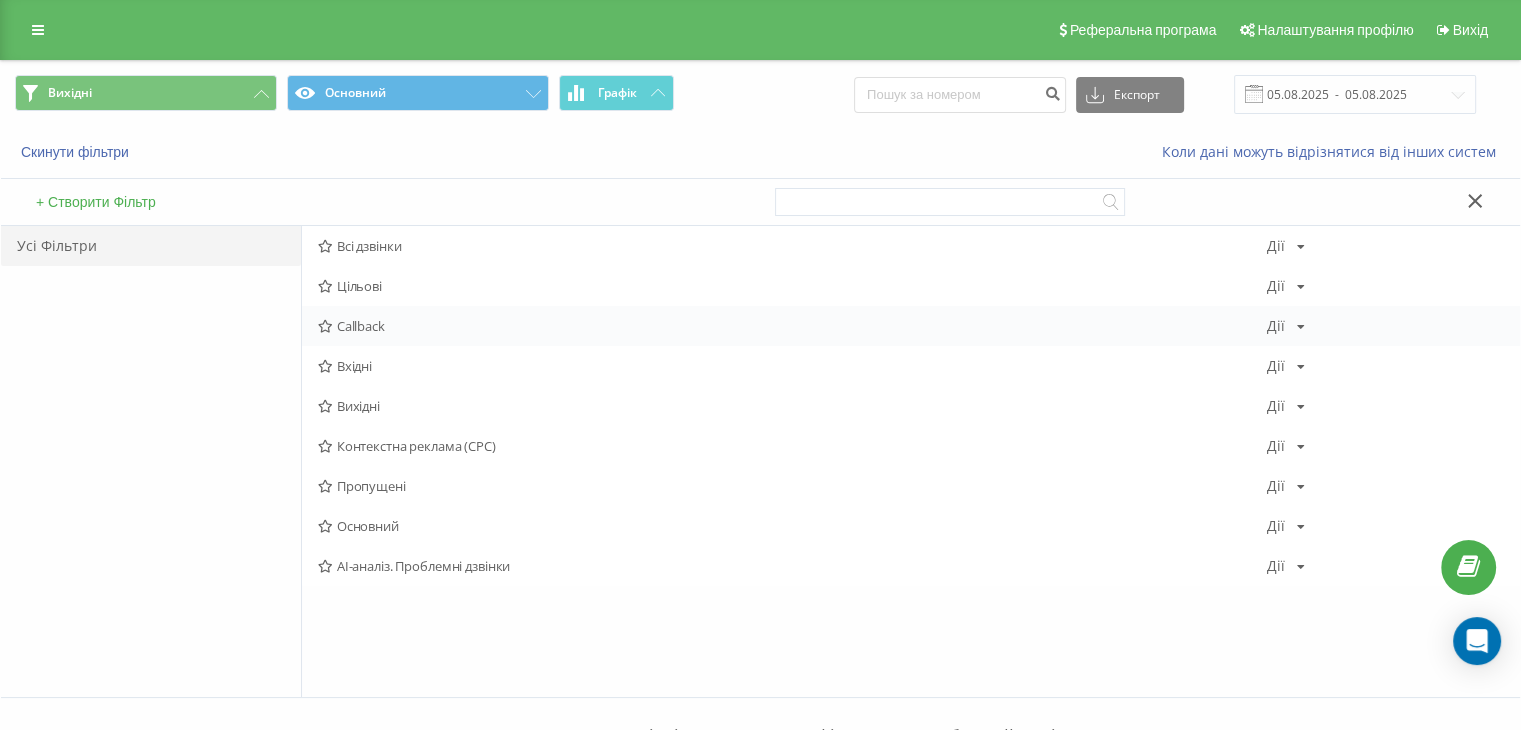 click on "Callback" at bounding box center [792, 326] 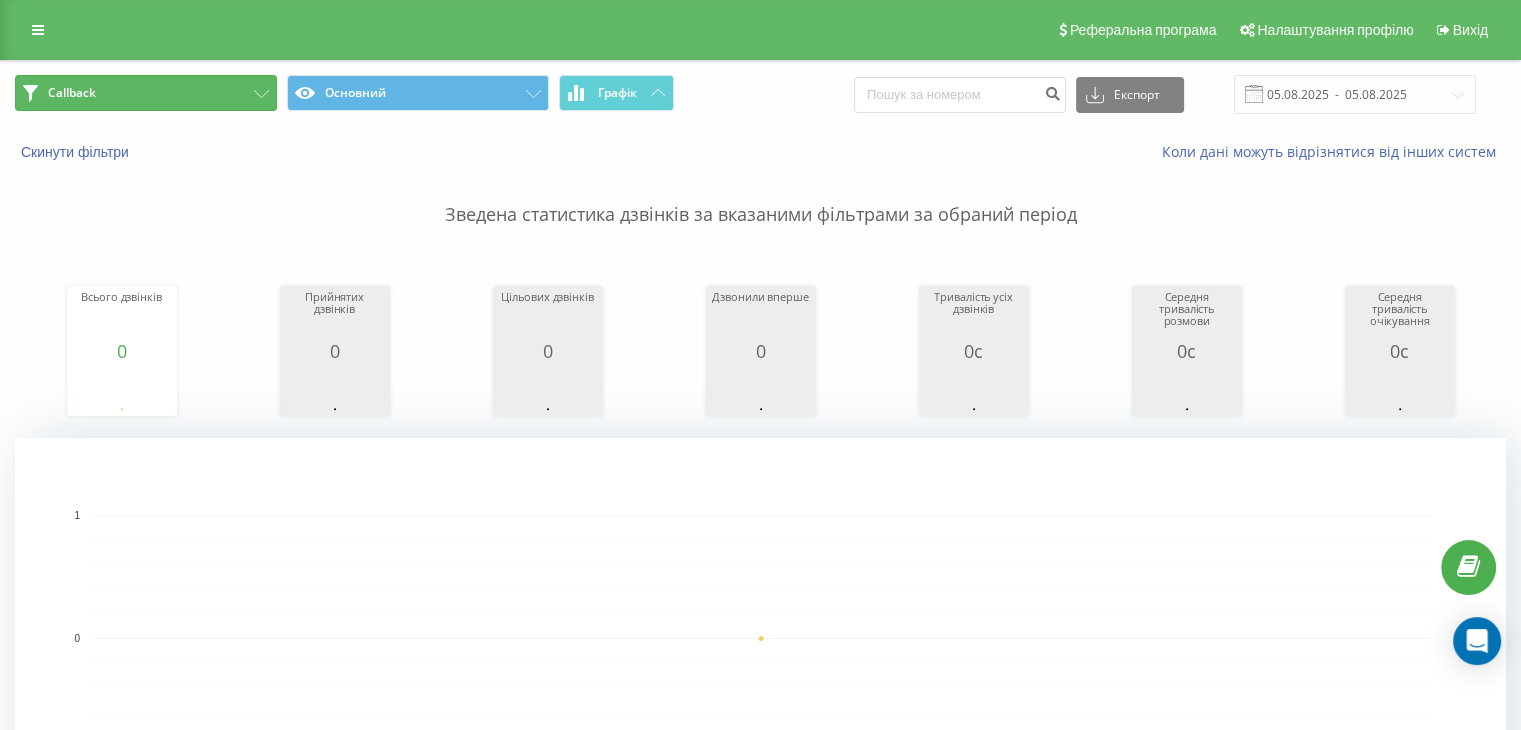 click on "Callback" at bounding box center (146, 93) 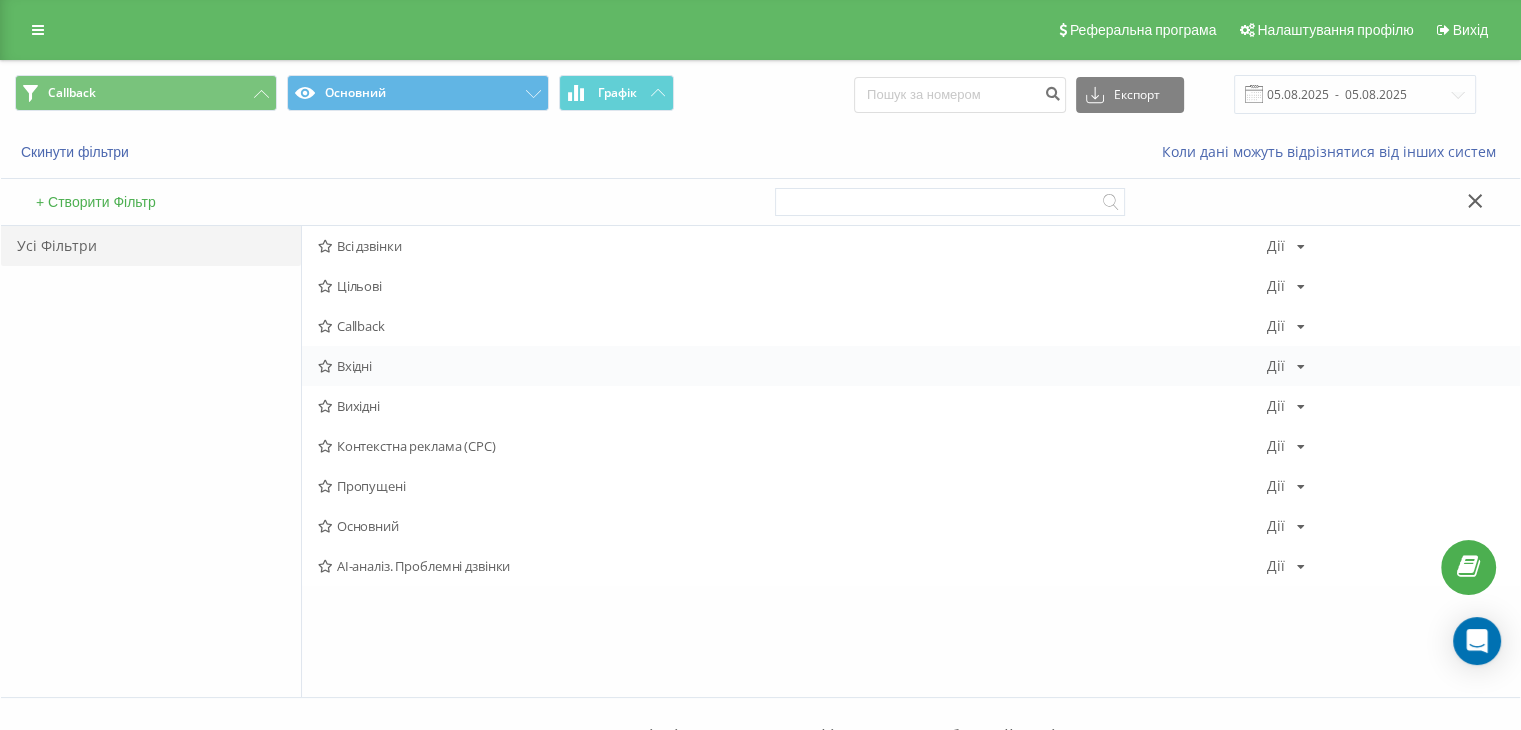 click on "Вхідні Дії Редагувати Копіювати Видалити За замовчуванням Поділитися" at bounding box center [911, 366] 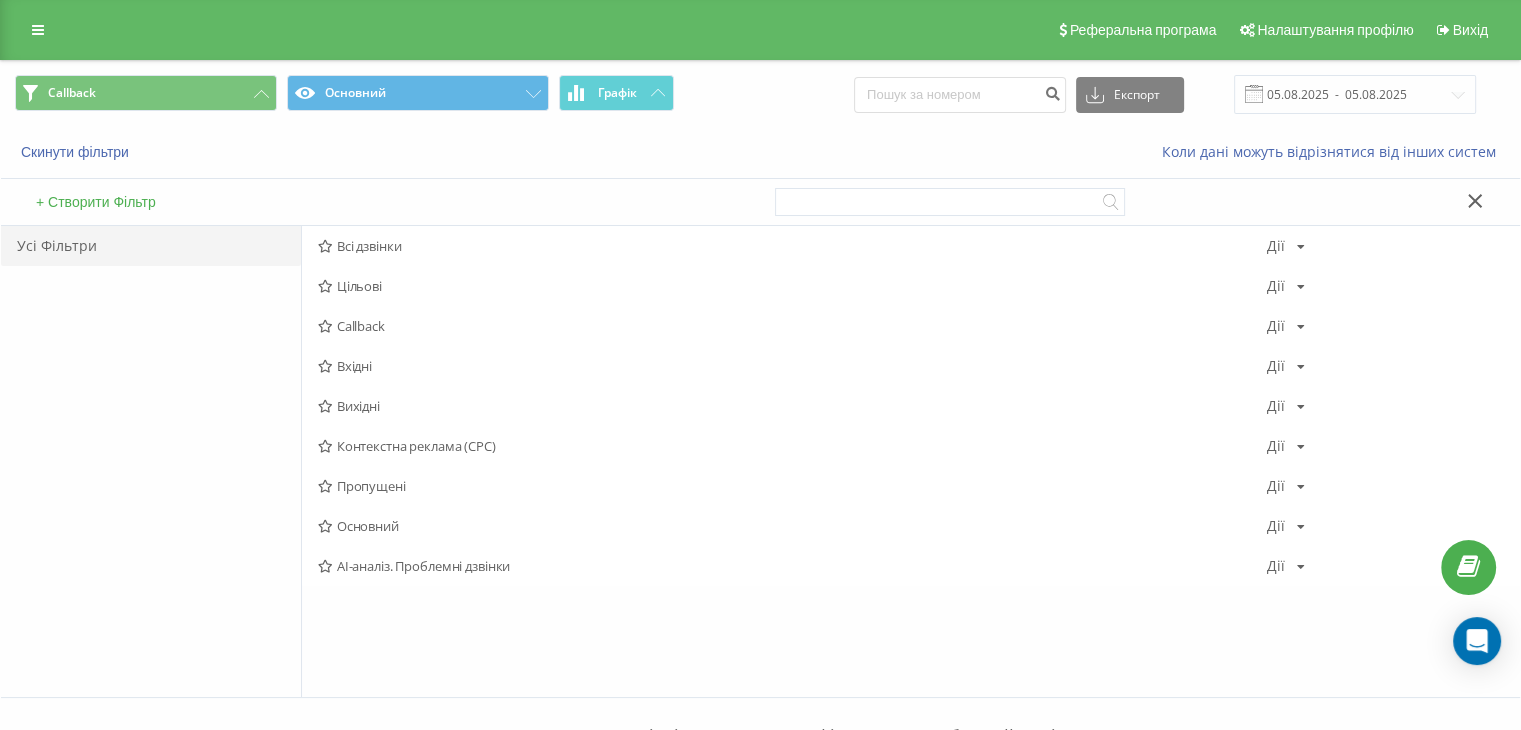 drag, startPoint x: 351, startPoint y: 360, endPoint x: 344, endPoint y: 719, distance: 359.06824 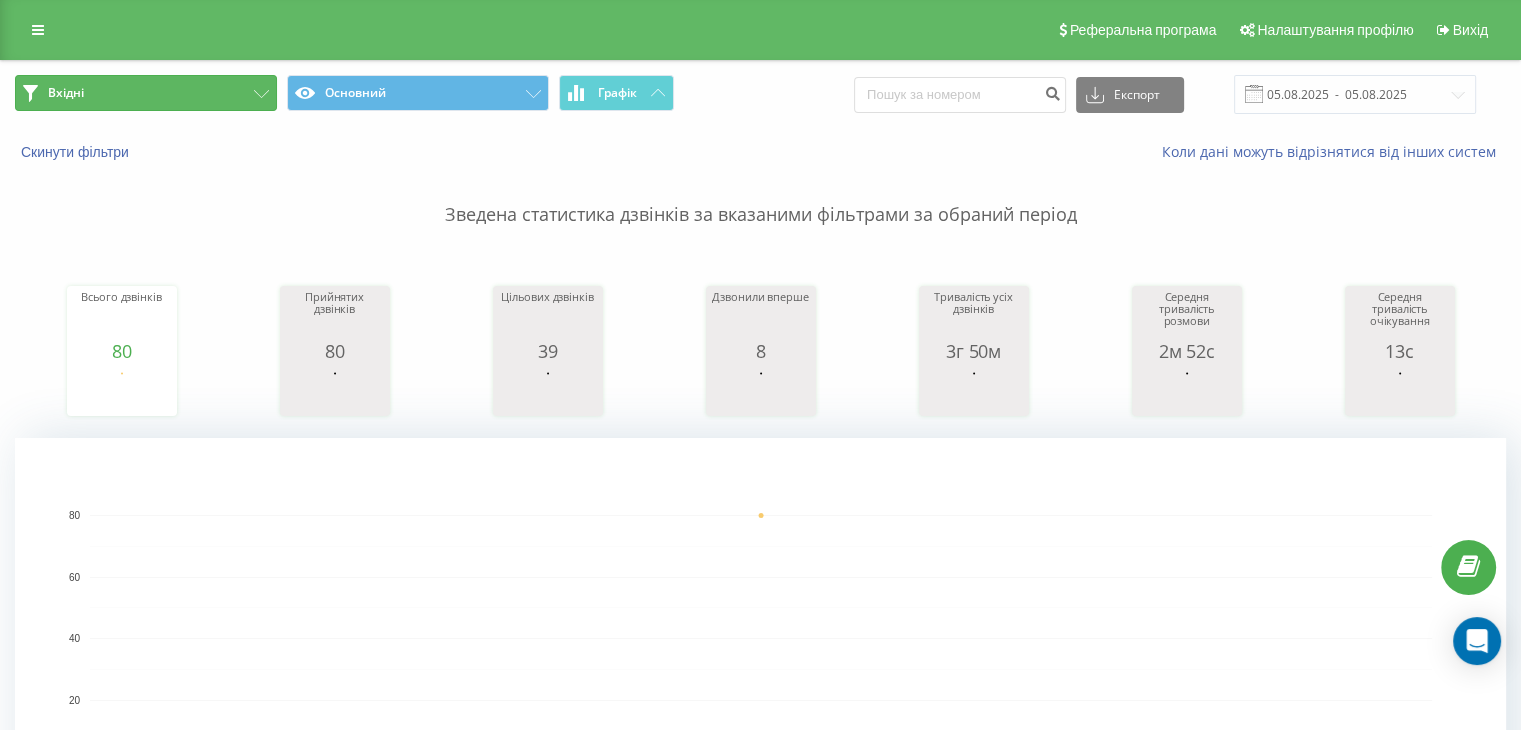 click on "Вхідні" at bounding box center (146, 93) 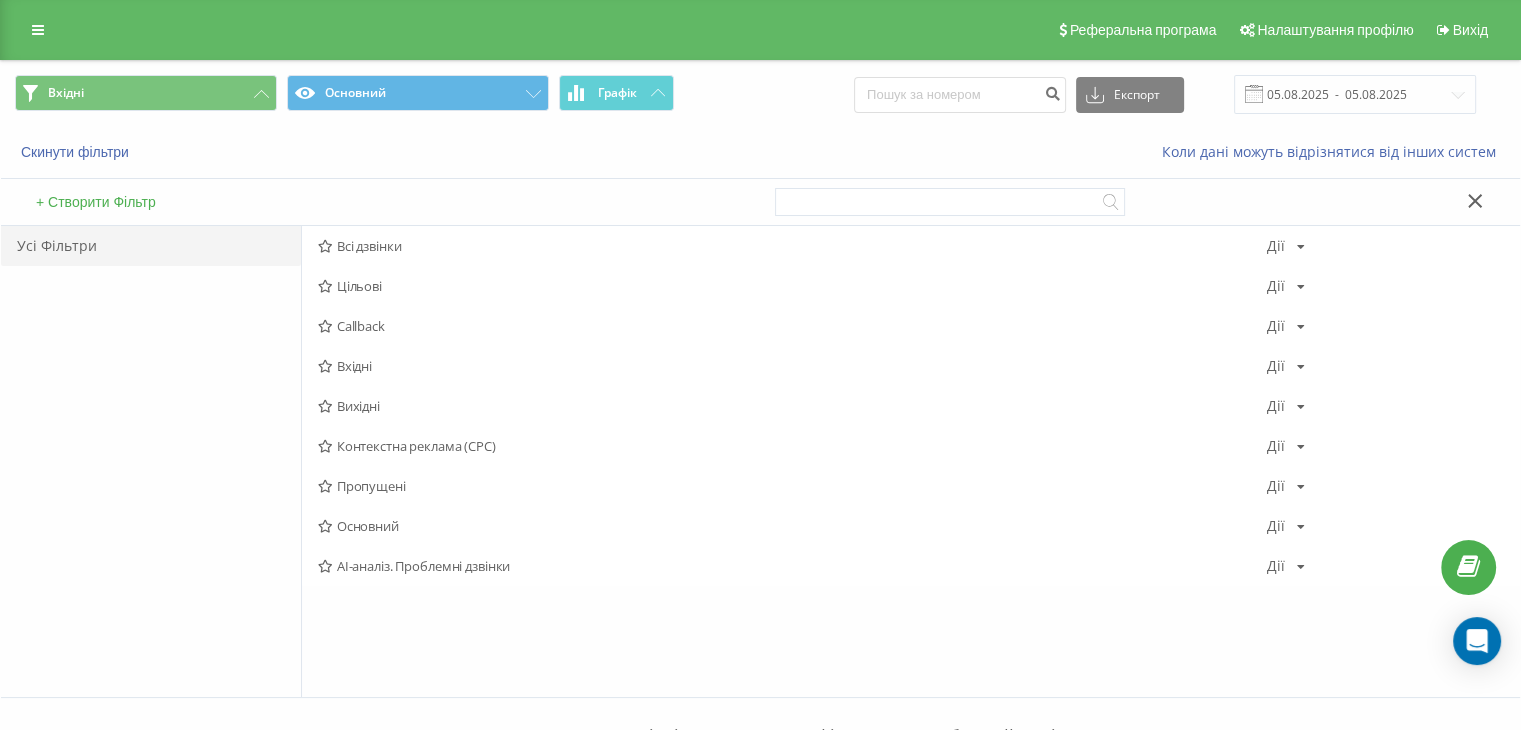 click on "Вхідні" at bounding box center (792, 366) 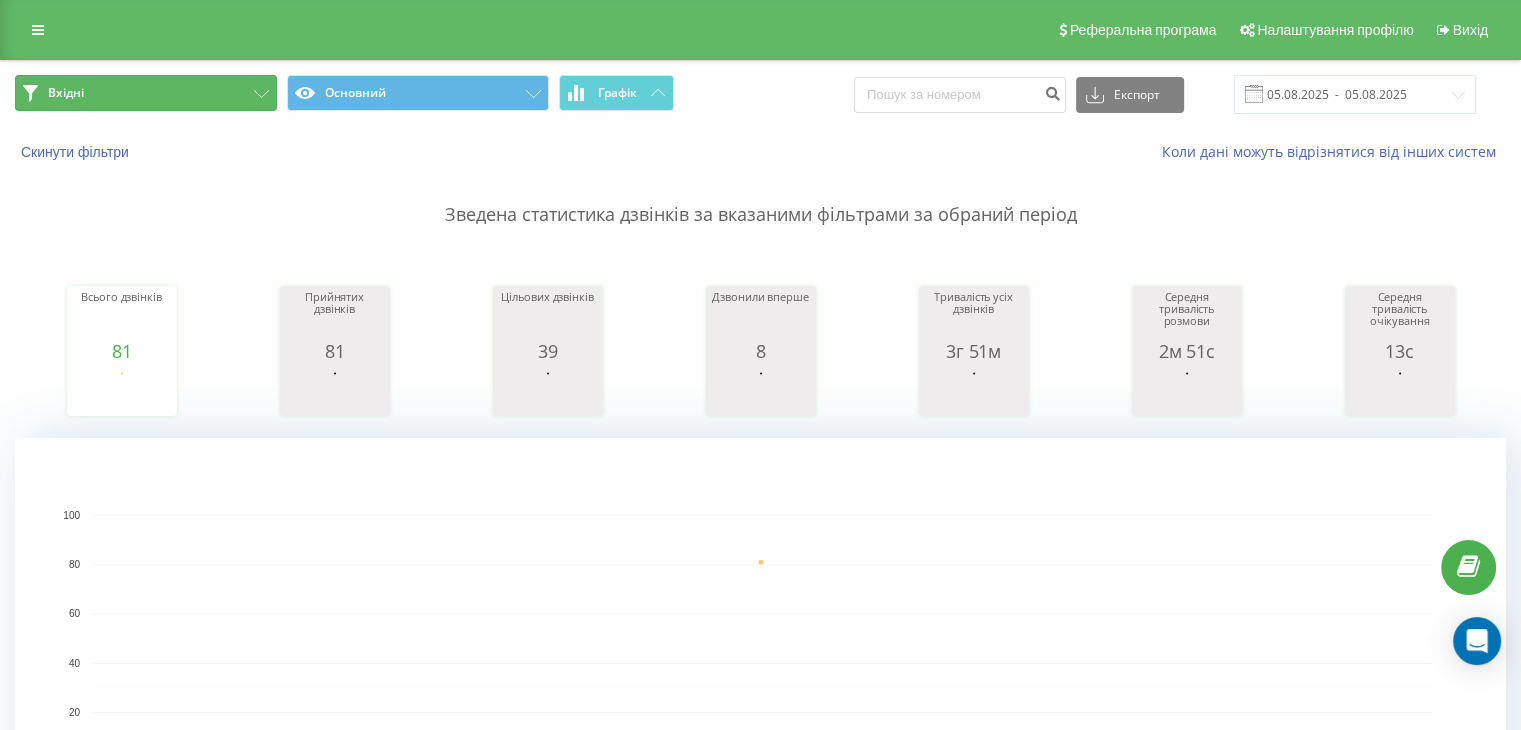 click on "Вхідні" at bounding box center [146, 93] 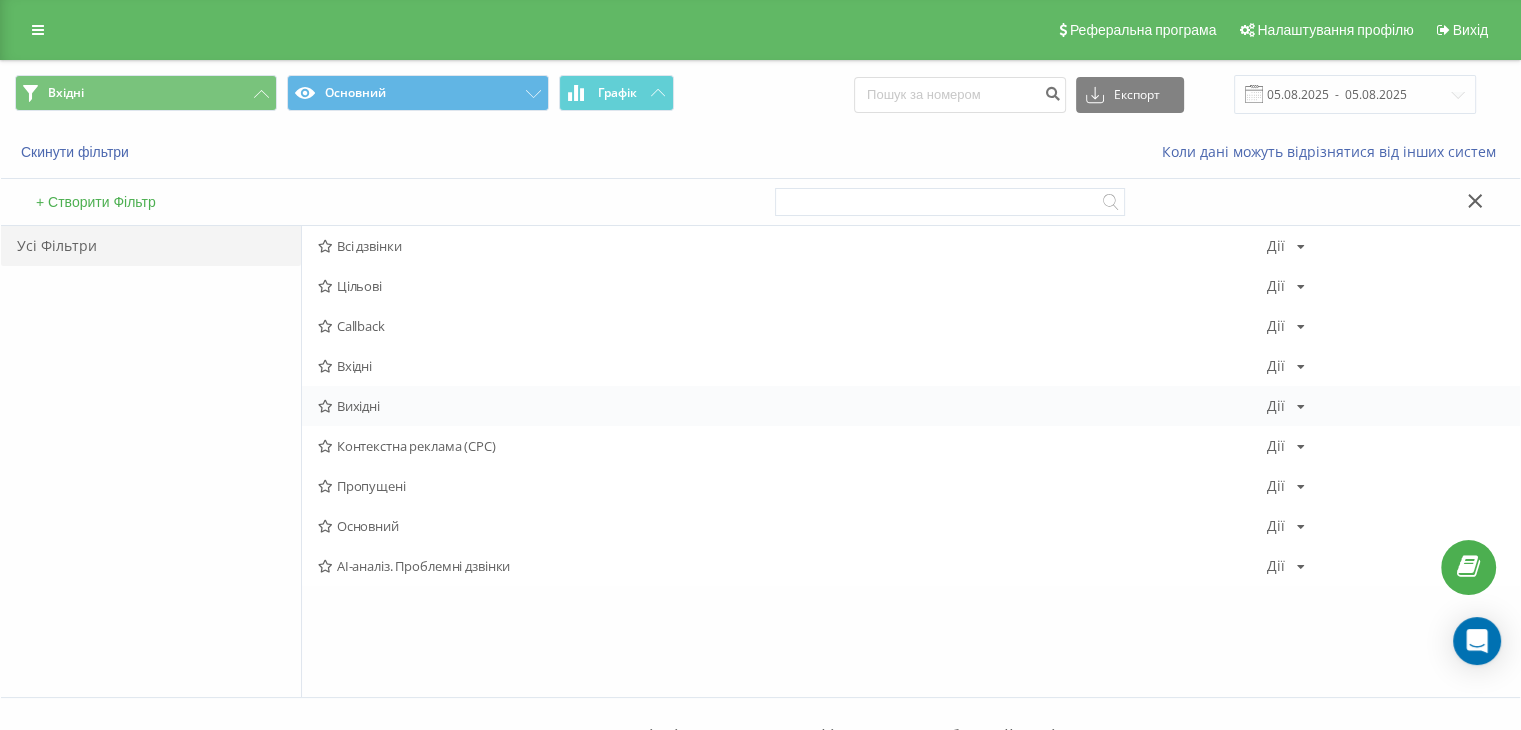 click on "Вихідні" at bounding box center (792, 406) 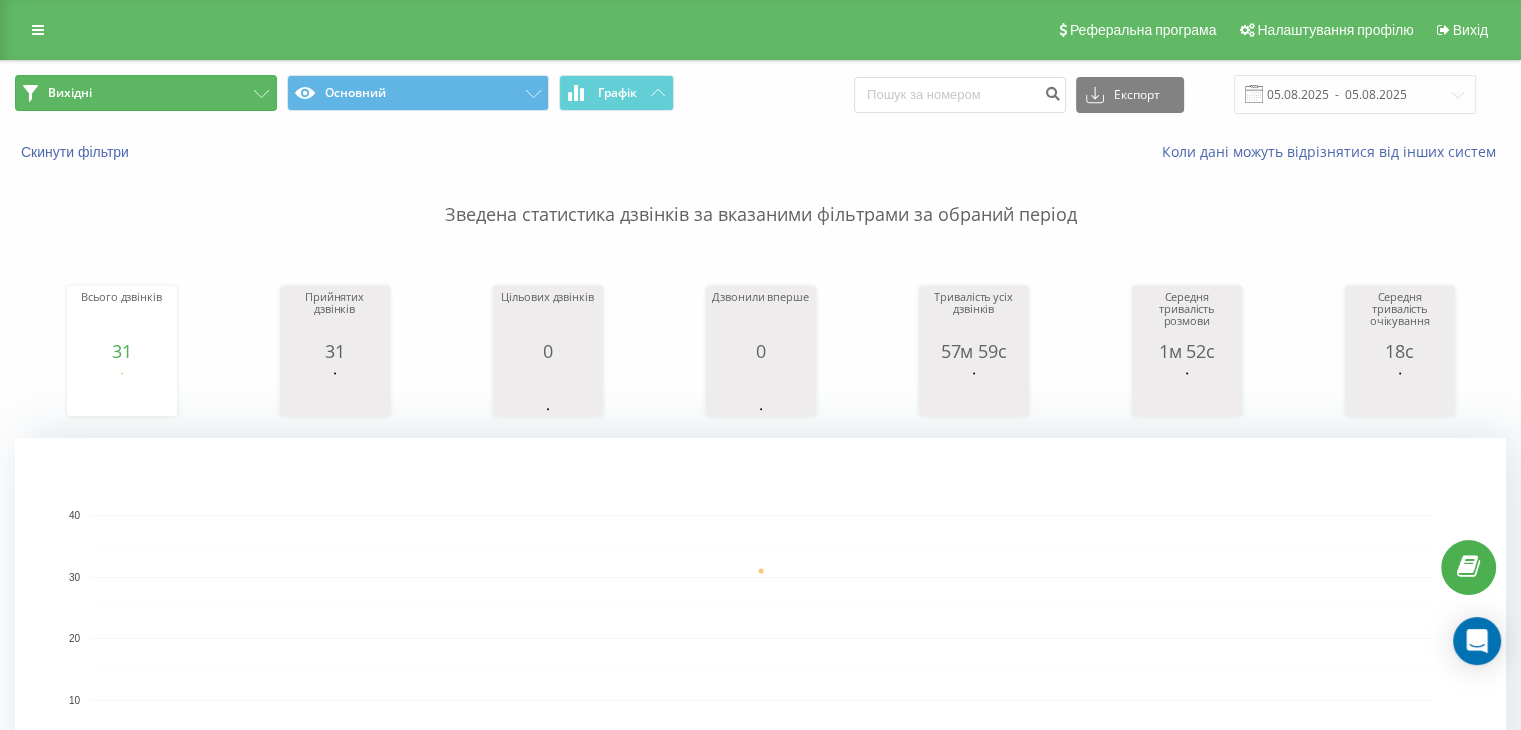 click on "Вихідні" at bounding box center [146, 93] 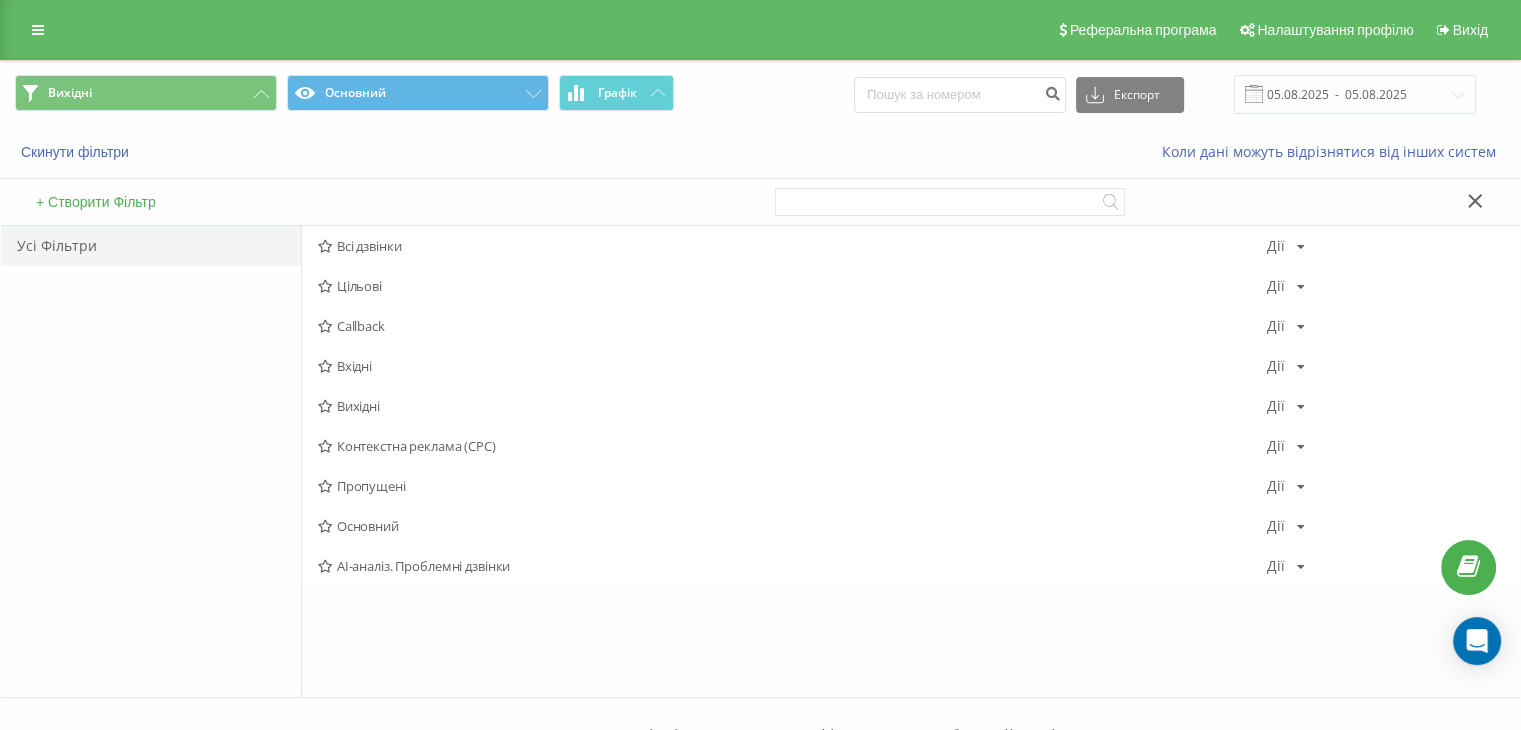click on "Вихідні" at bounding box center (792, 406) 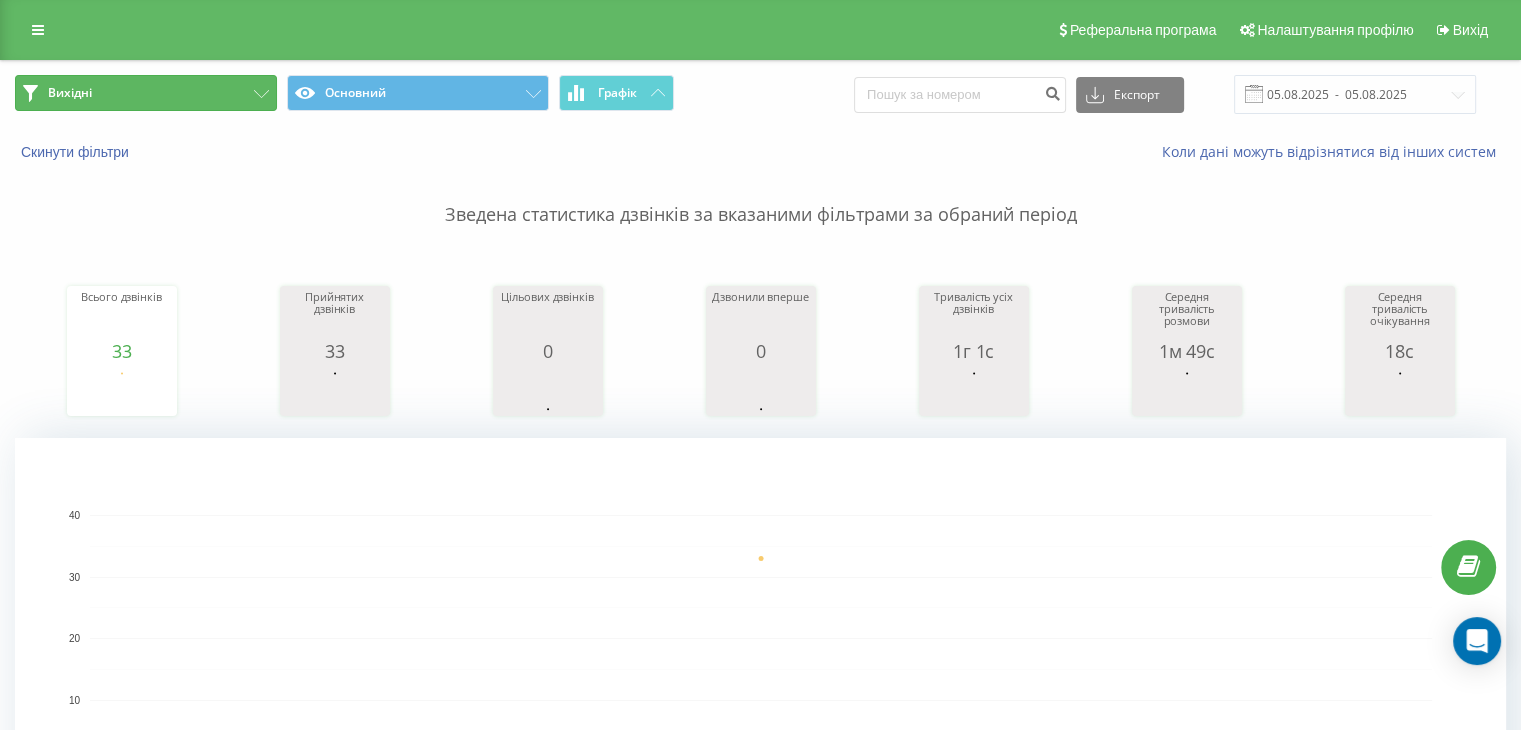 click on "Вихідні" at bounding box center (146, 93) 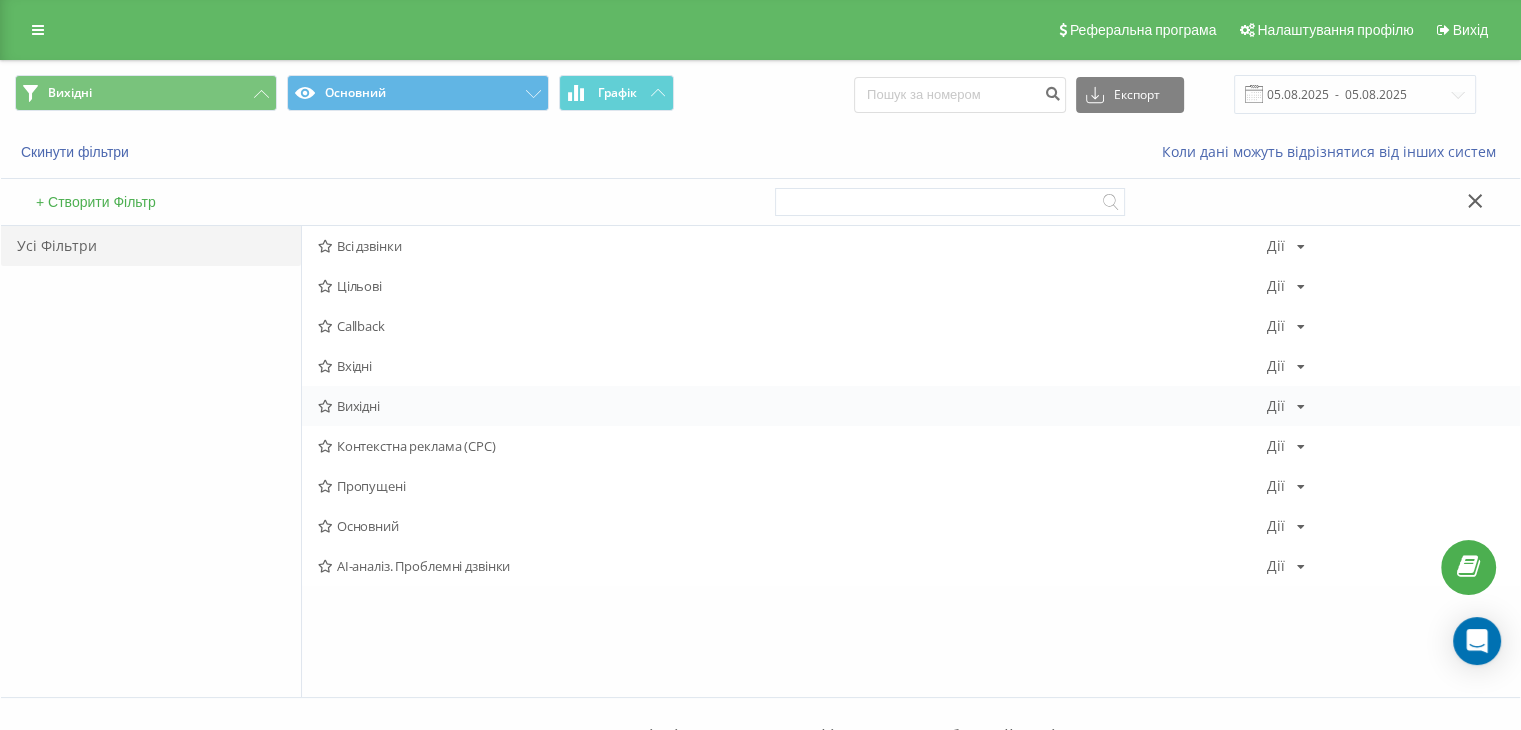 click on "Вихідні Дії Редагувати Копіювати Видалити За замовчуванням Поділитися" at bounding box center (911, 406) 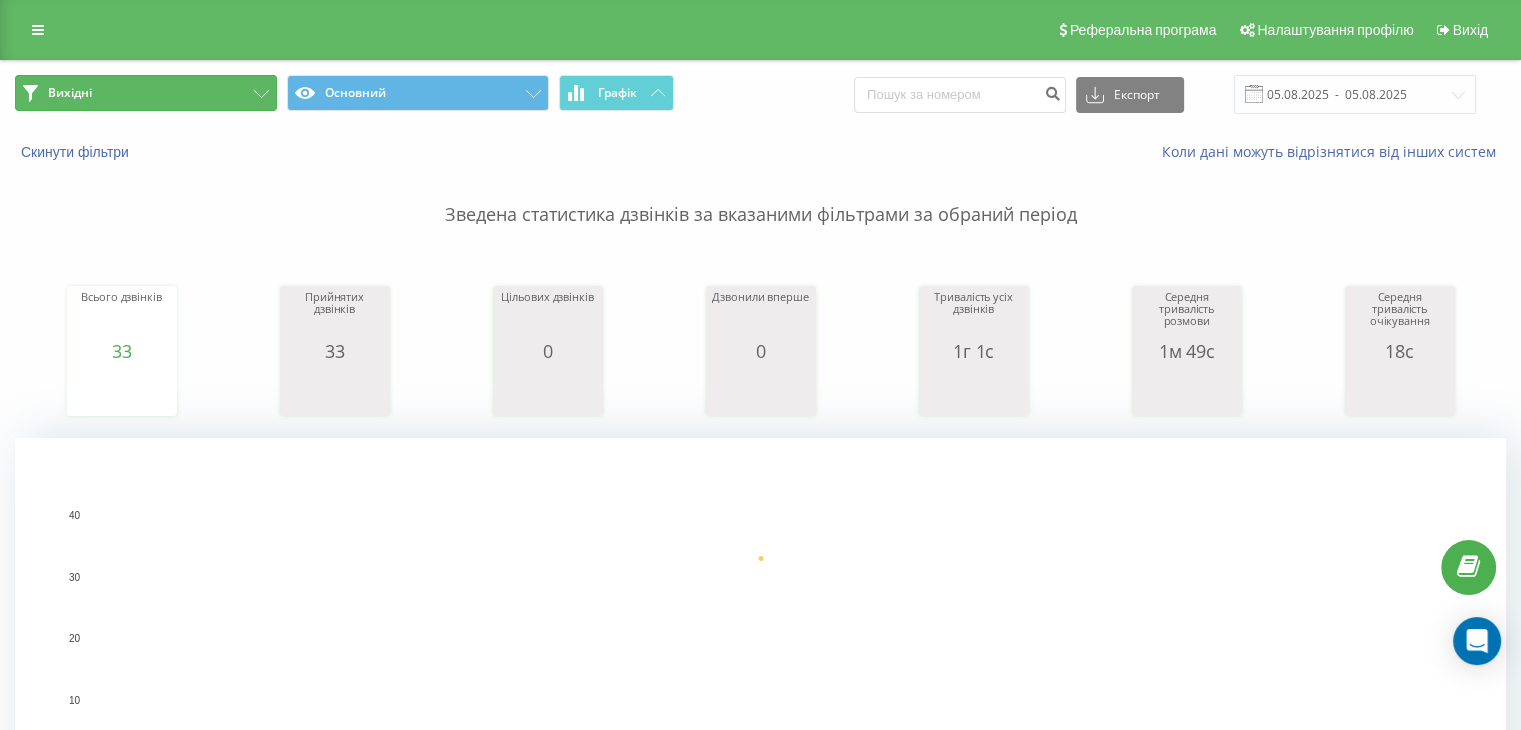 click on "Вихідні" at bounding box center [146, 93] 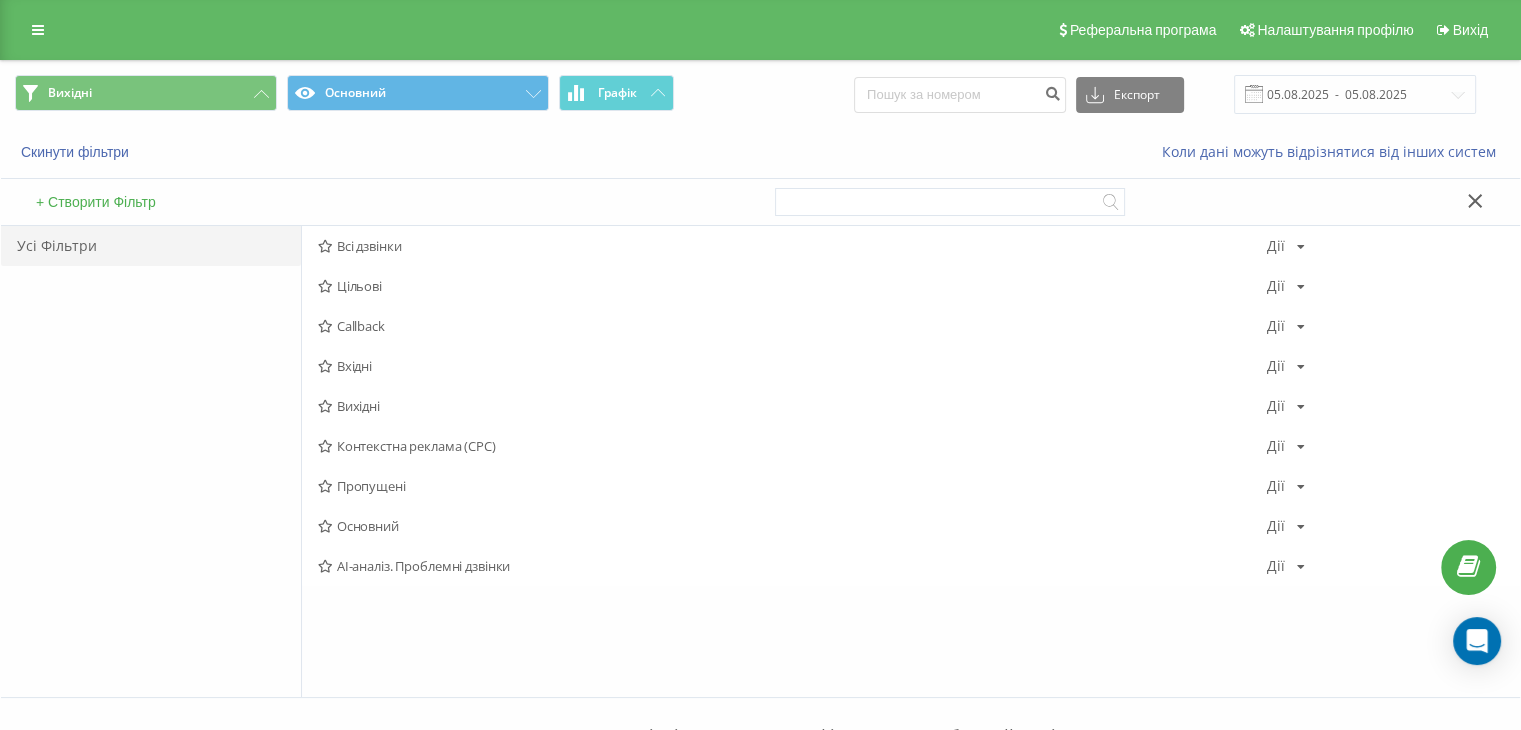 click on "Вхідні" at bounding box center [792, 366] 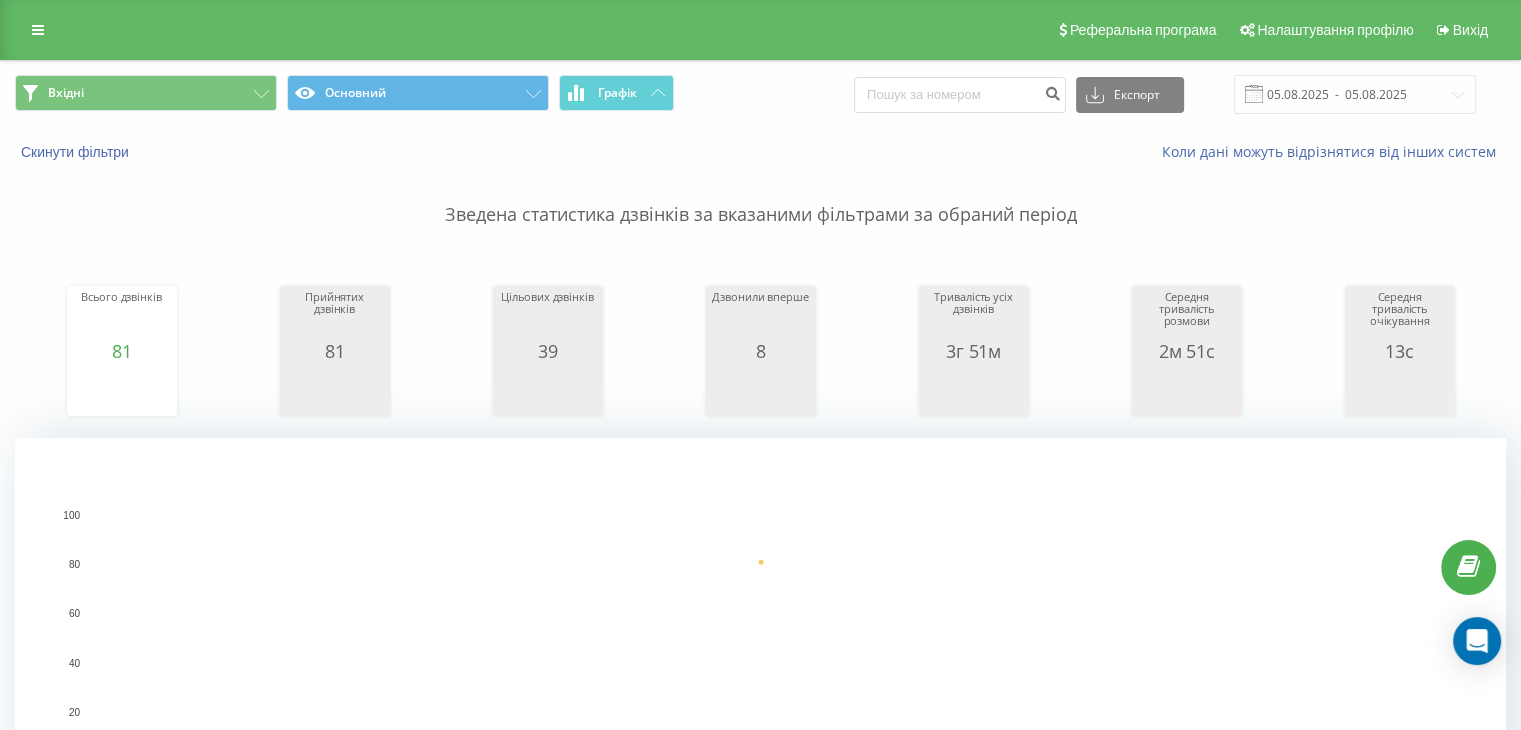click on "Вхідні Основний Графік" at bounding box center [380, 94] 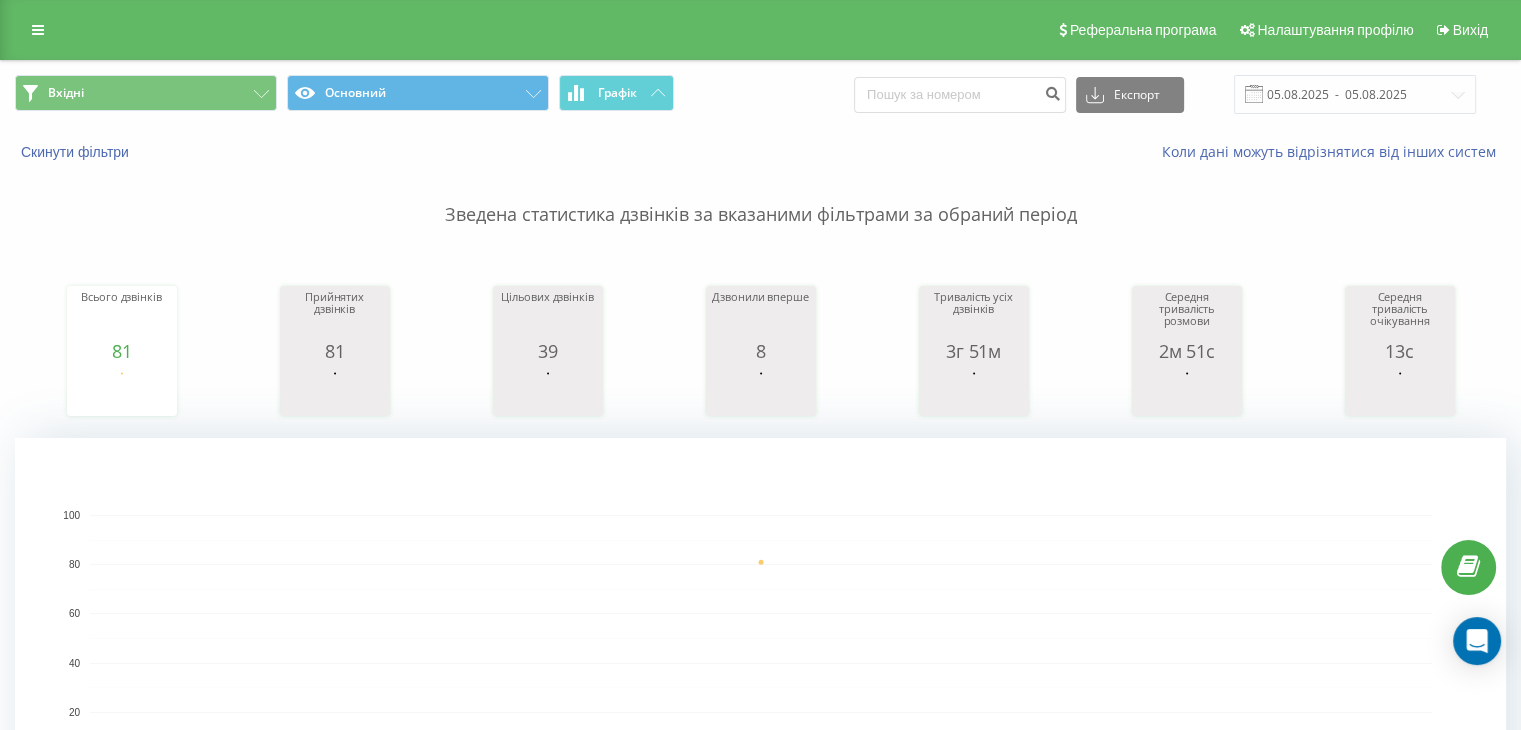 click on "Вхідні Основний Графік Експорт .csv .xls .xlsx 05.08.2025  -  05.08.2025" at bounding box center [760, 94] 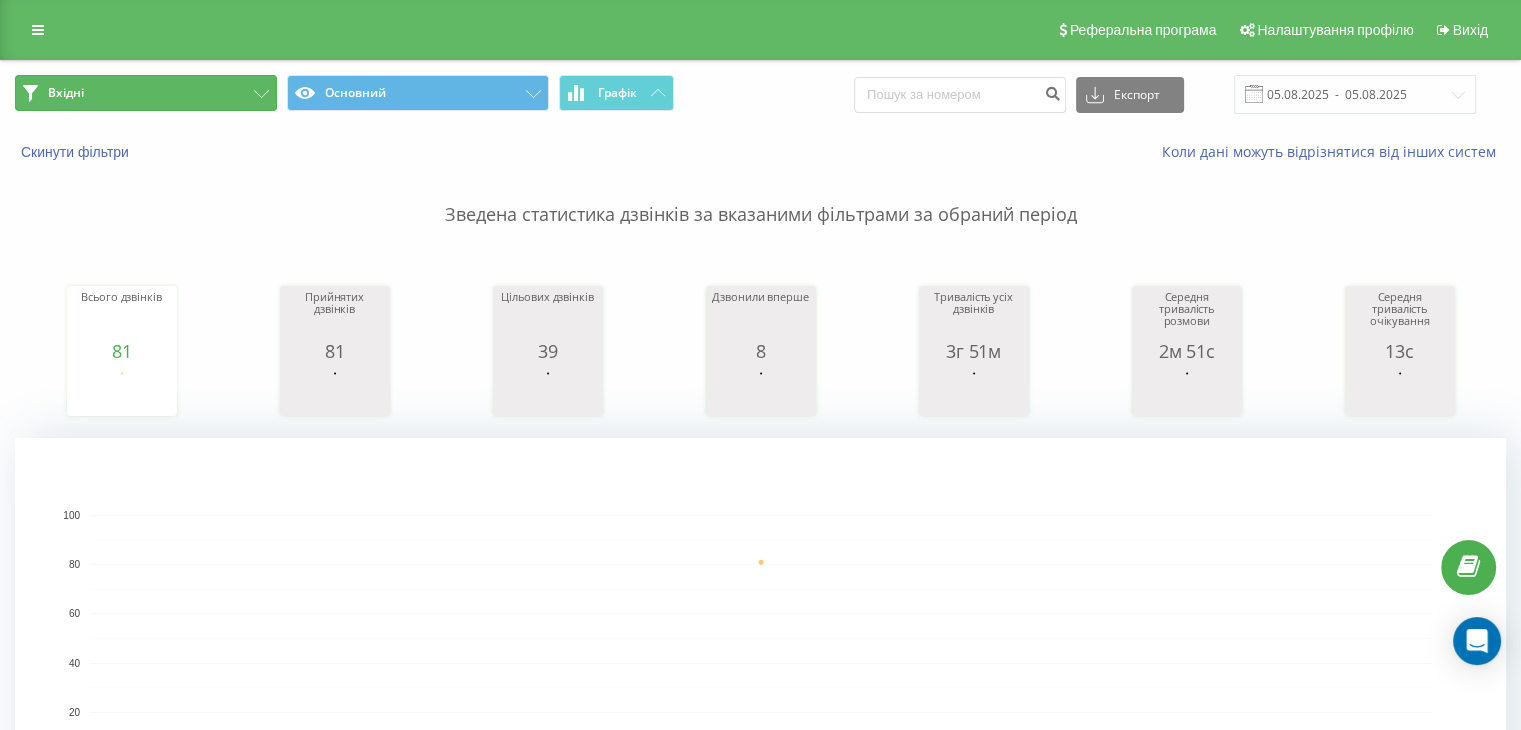click on "Вхідні" at bounding box center (146, 93) 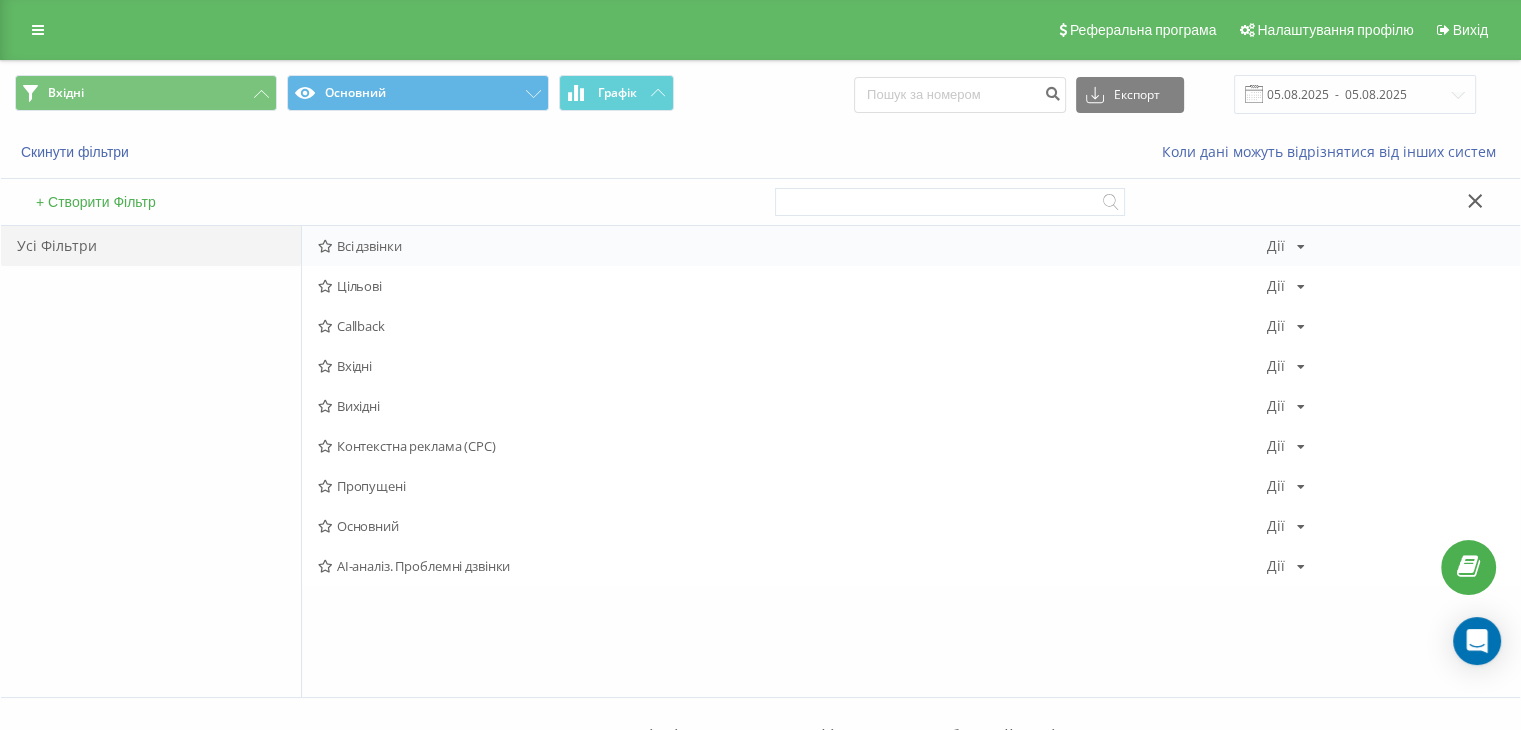click on "Всі дзвінки" at bounding box center (792, 246) 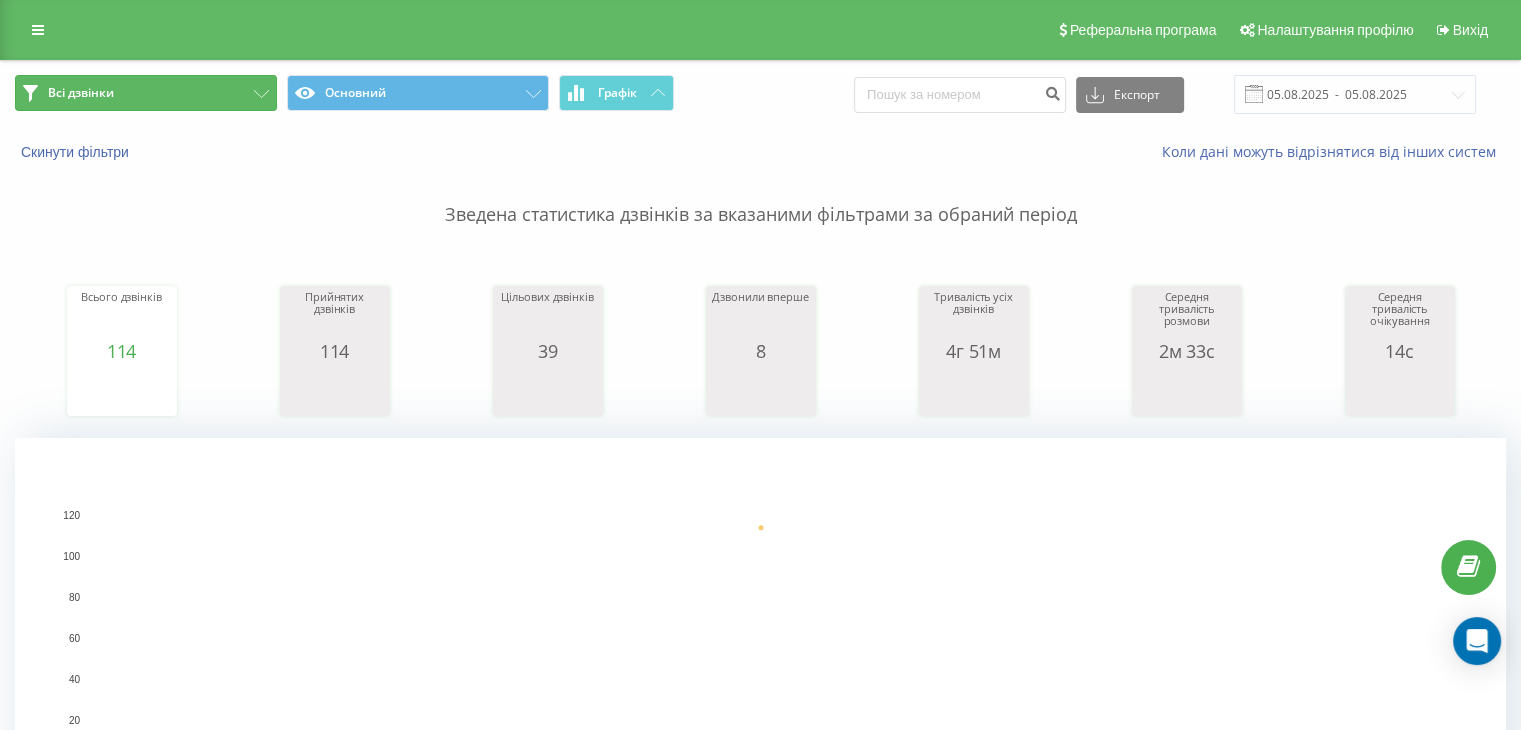 drag, startPoint x: 216, startPoint y: 105, endPoint x: 248, endPoint y: 141, distance: 48.166378 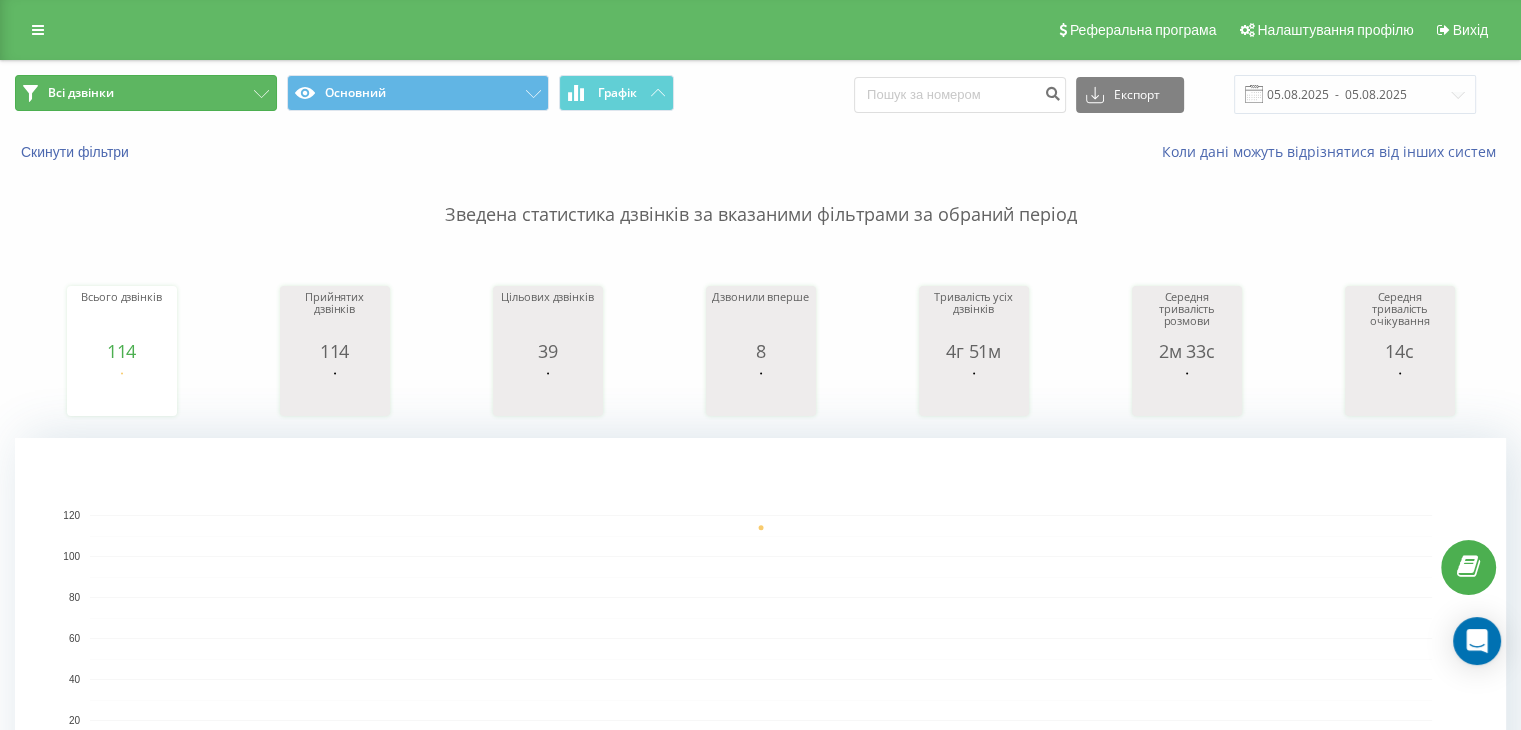 click on "Всі дзвінки" at bounding box center [146, 93] 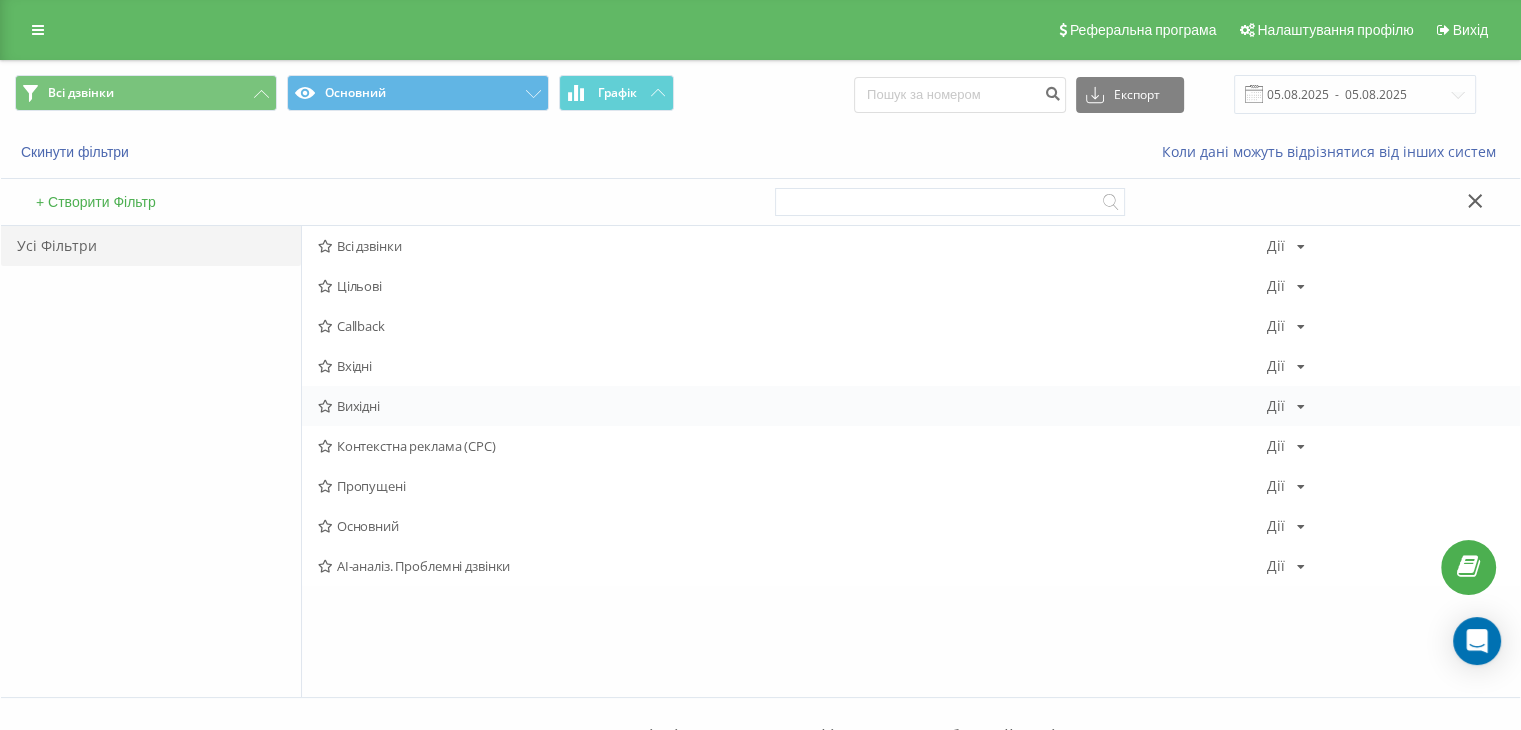 click on "Вихідні Дії Редагувати Копіювати Видалити За замовчуванням Поділитися" at bounding box center (911, 406) 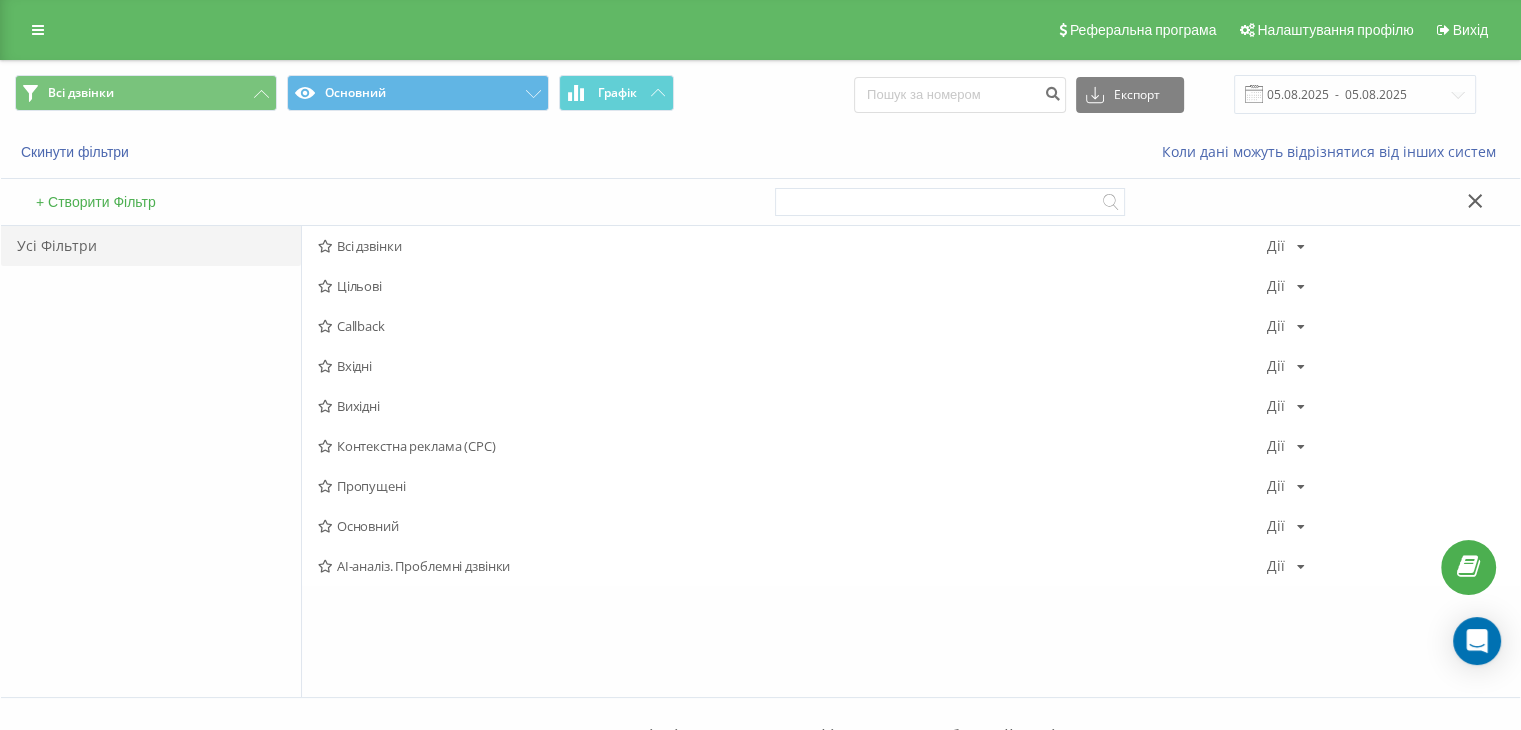 click on "Вихідні" at bounding box center [792, 406] 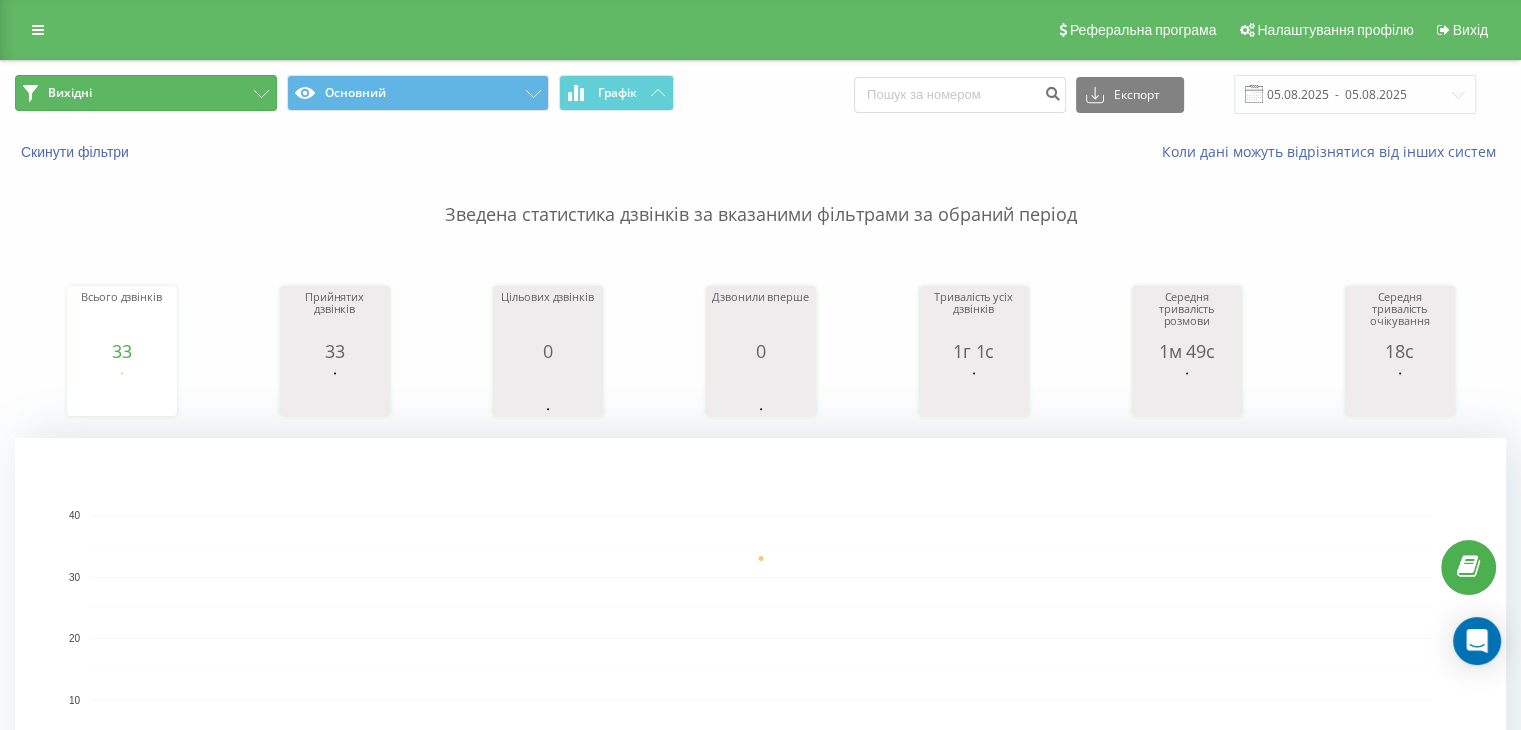 click on "Вихідні" at bounding box center (146, 93) 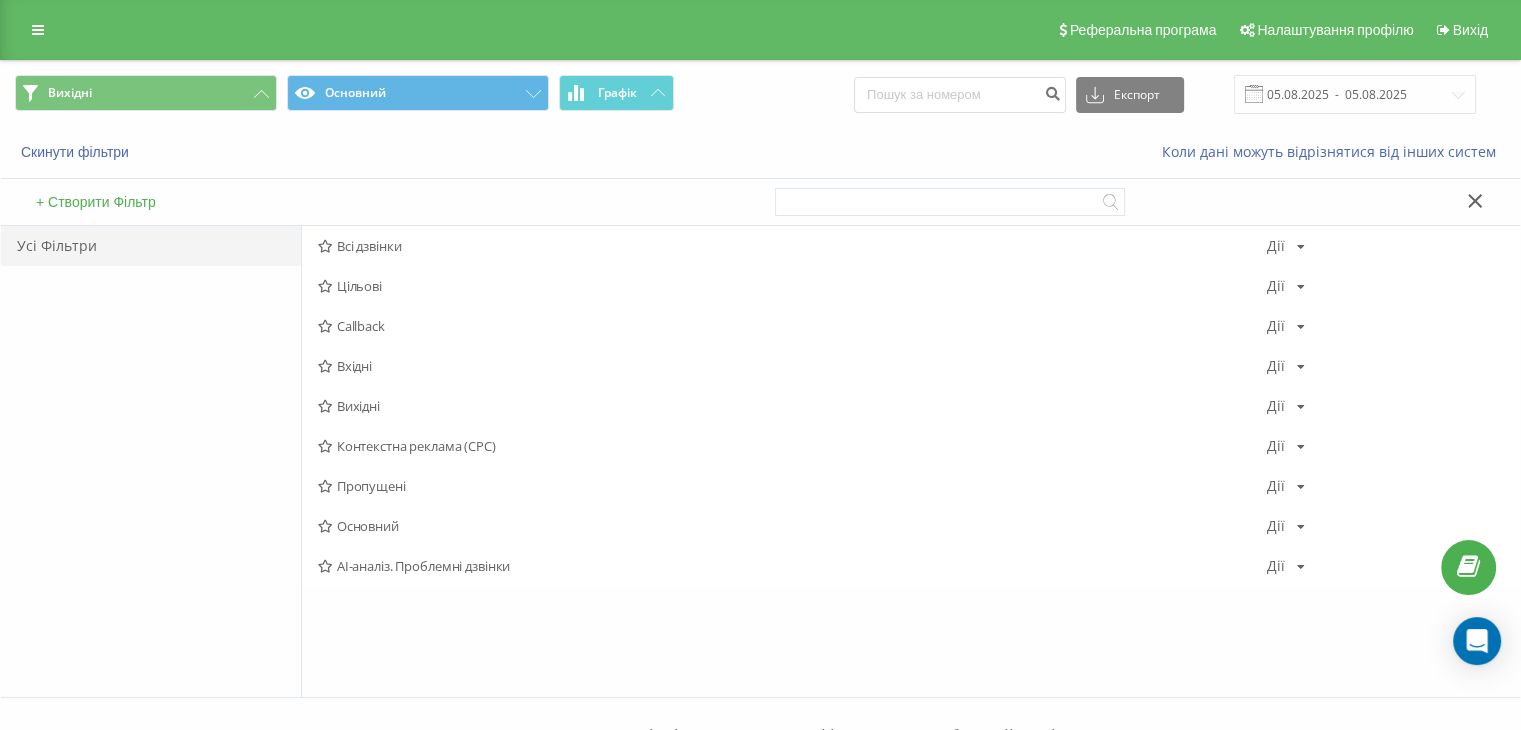 click on "Вихідні" at bounding box center [792, 406] 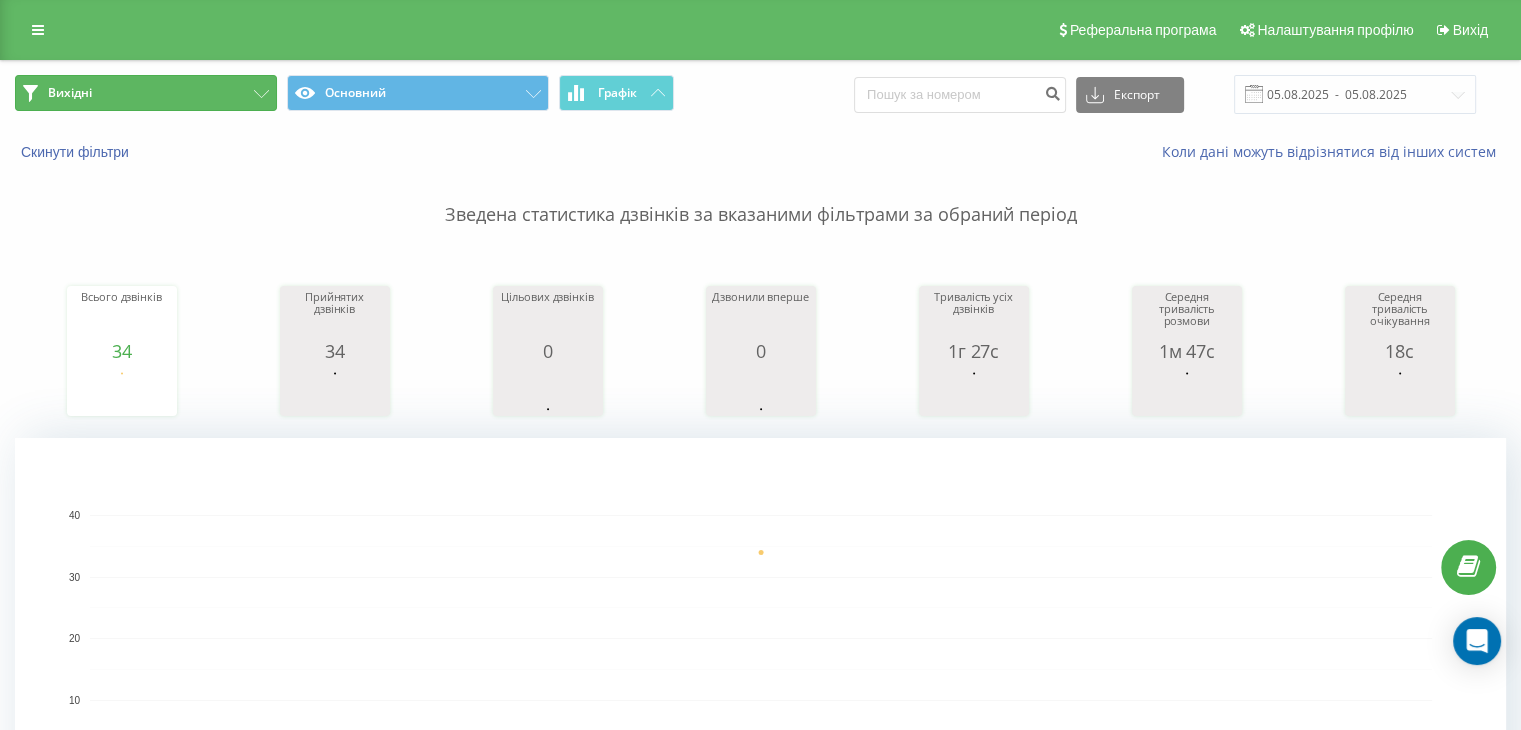 click on "Вихідні" at bounding box center [146, 93] 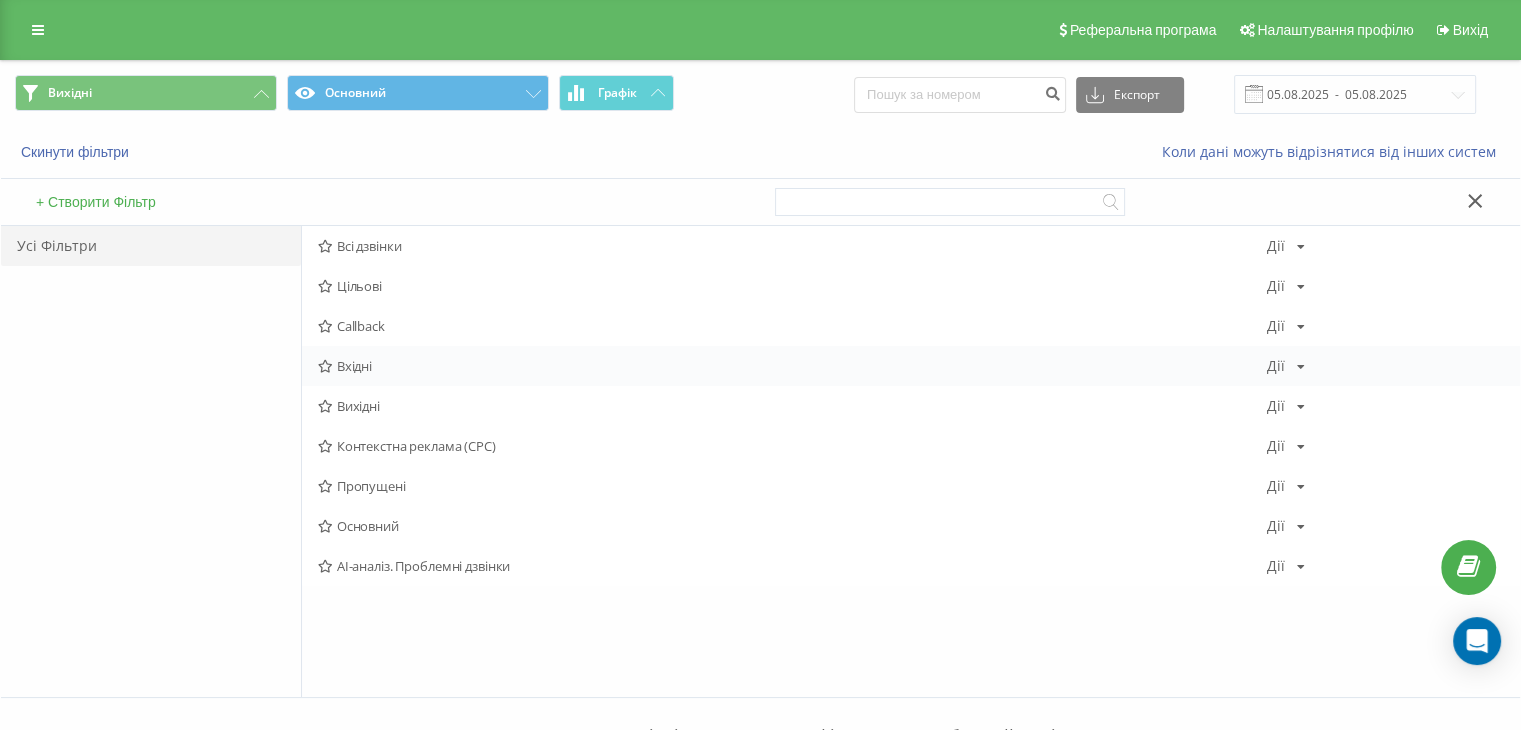 click on "Вхідні" at bounding box center (792, 366) 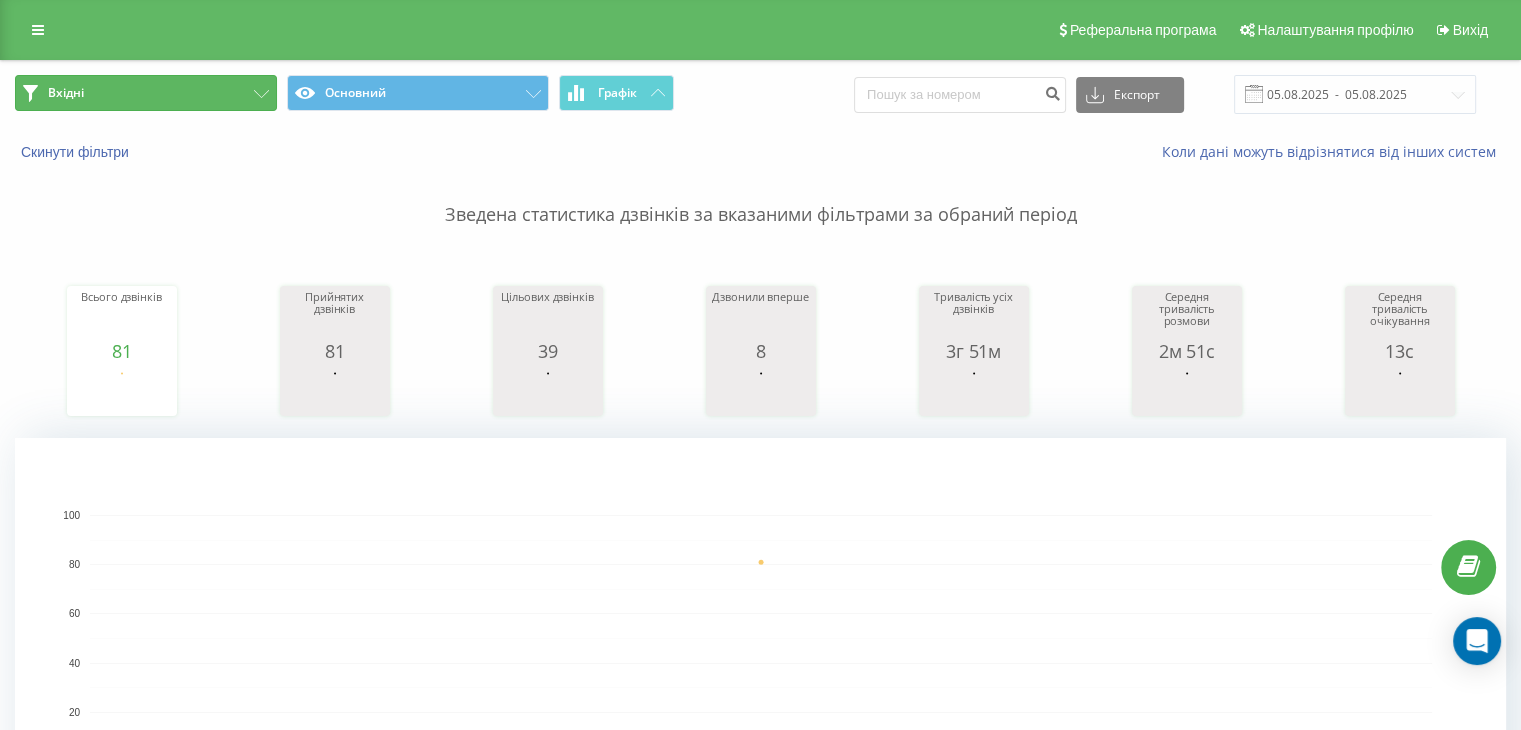 click on "Вхідні" at bounding box center [146, 93] 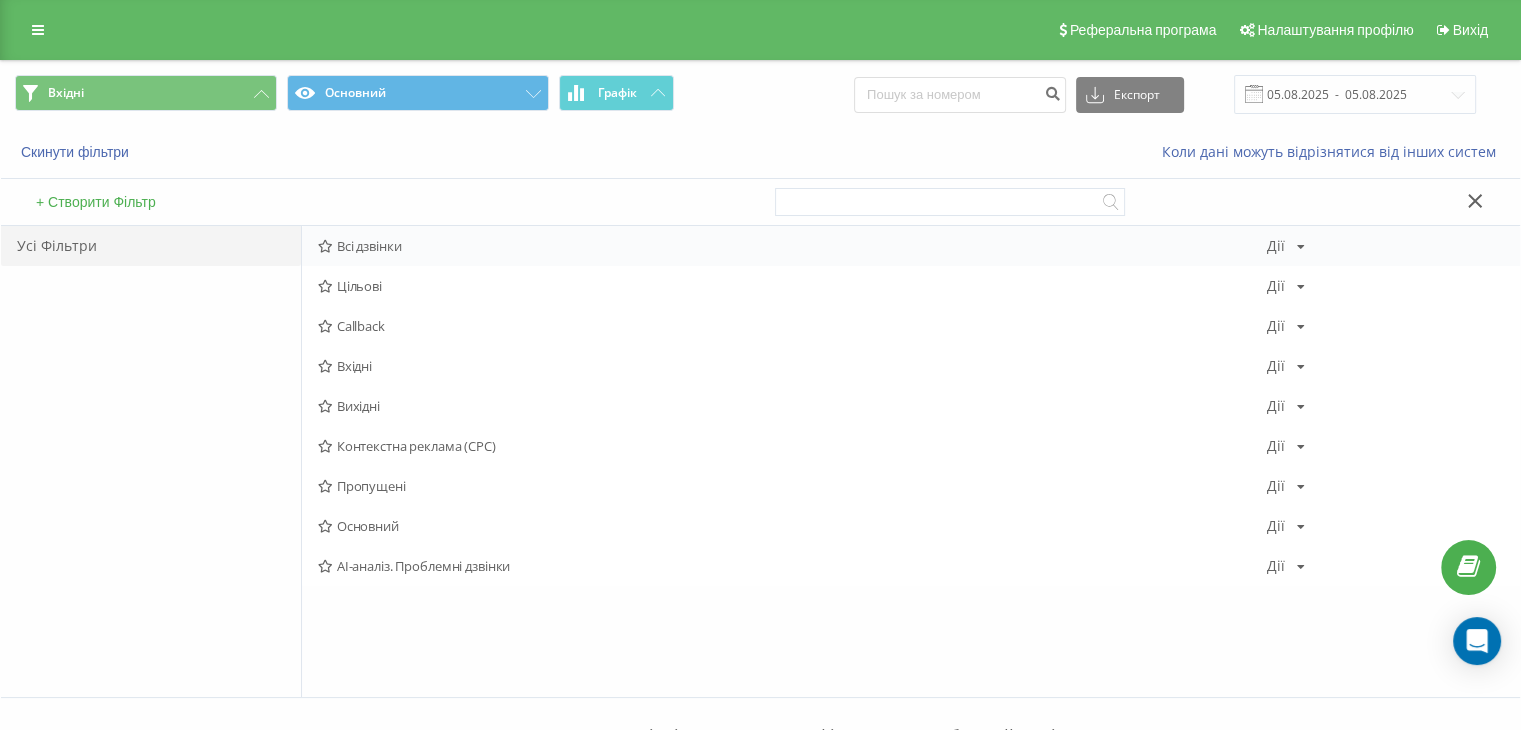 click on "Всі дзвінки Дії Редагувати Копіювати Видалити За замовчуванням Поділитися" at bounding box center [911, 246] 